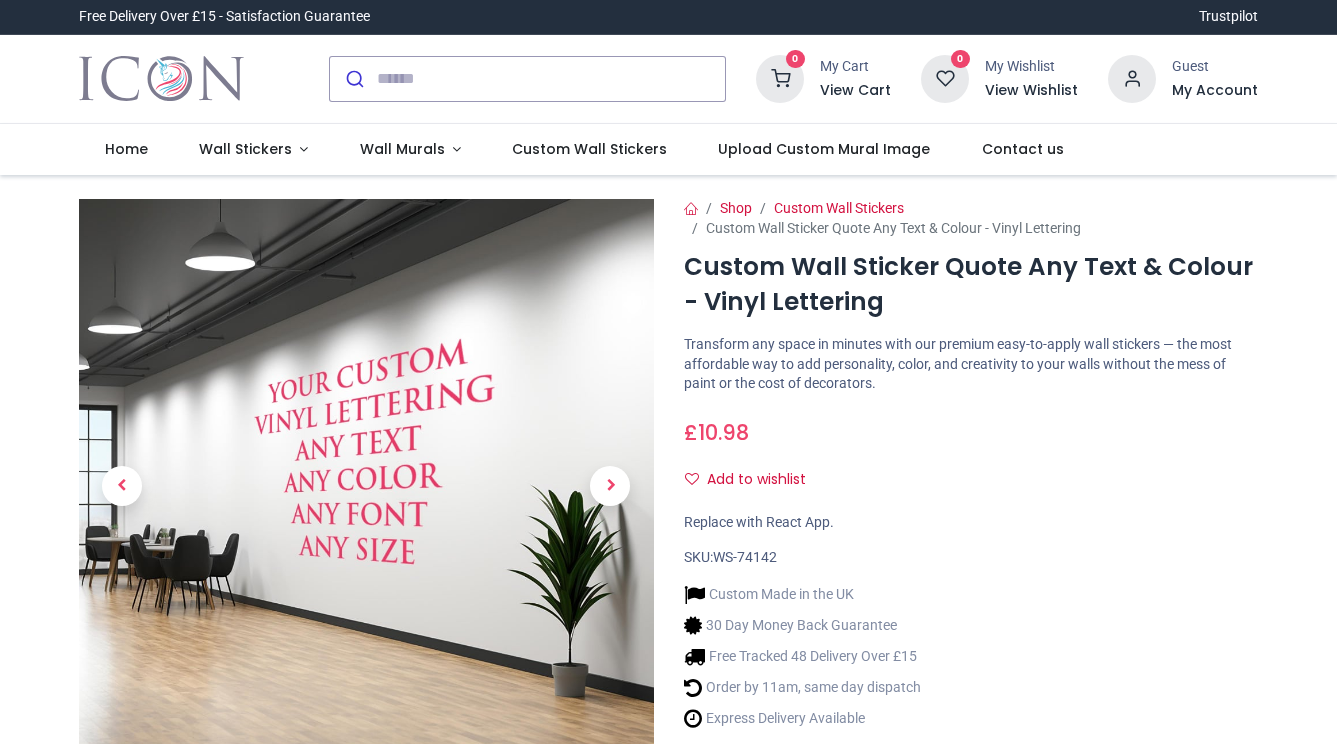 scroll, scrollTop: 0, scrollLeft: 0, axis: both 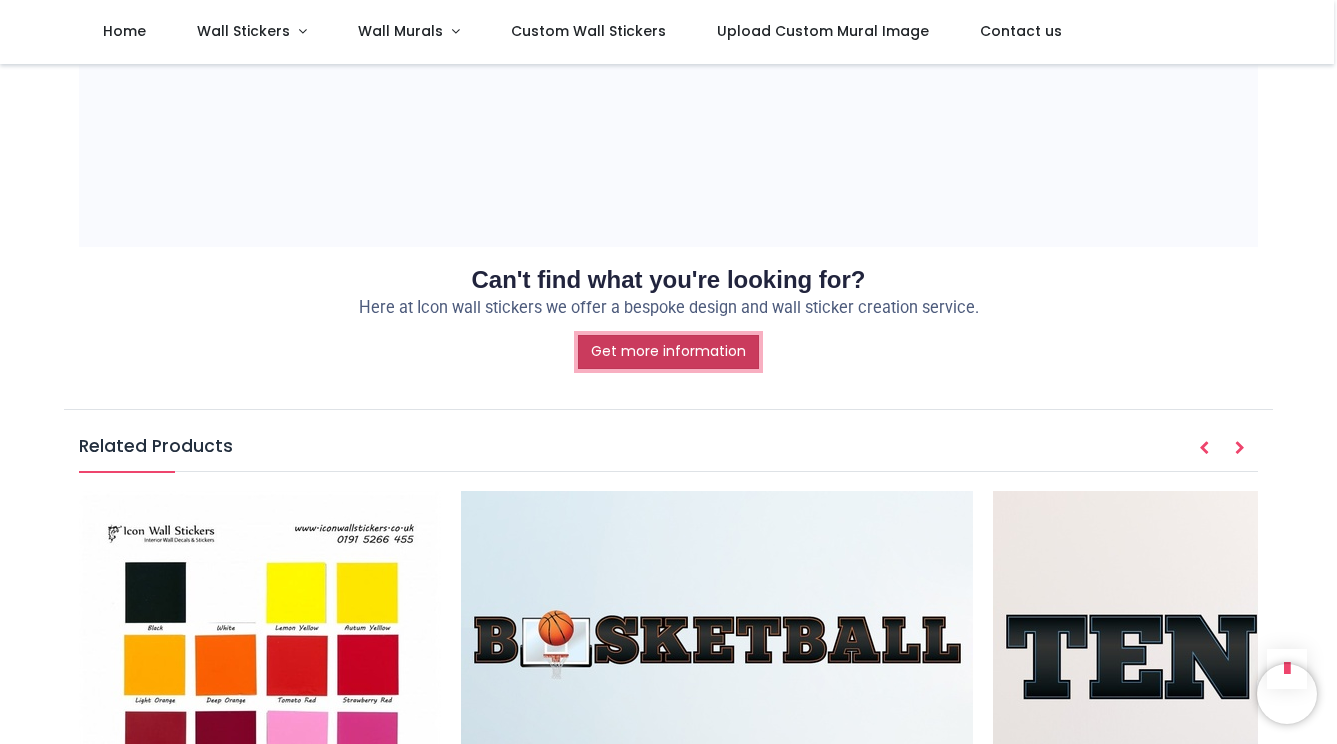 click on "Get more information" at bounding box center [668, 352] 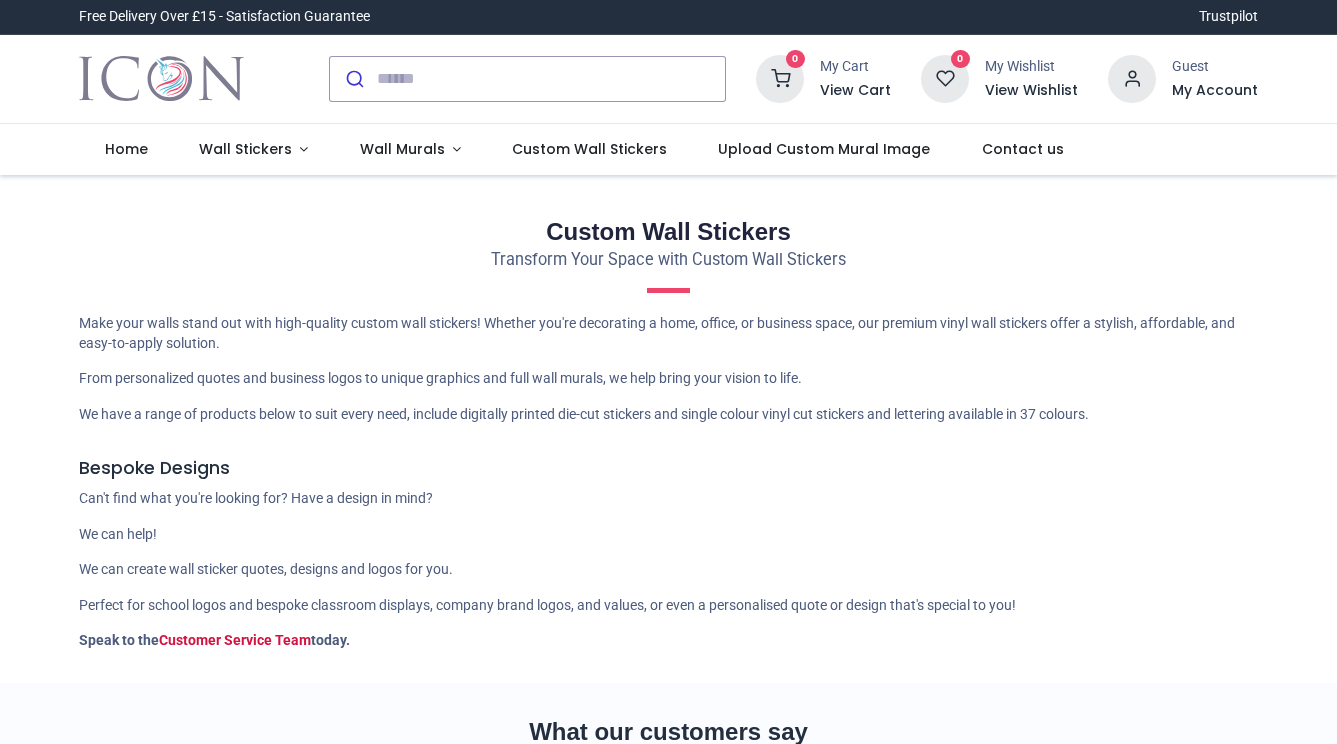 scroll, scrollTop: 0, scrollLeft: 0, axis: both 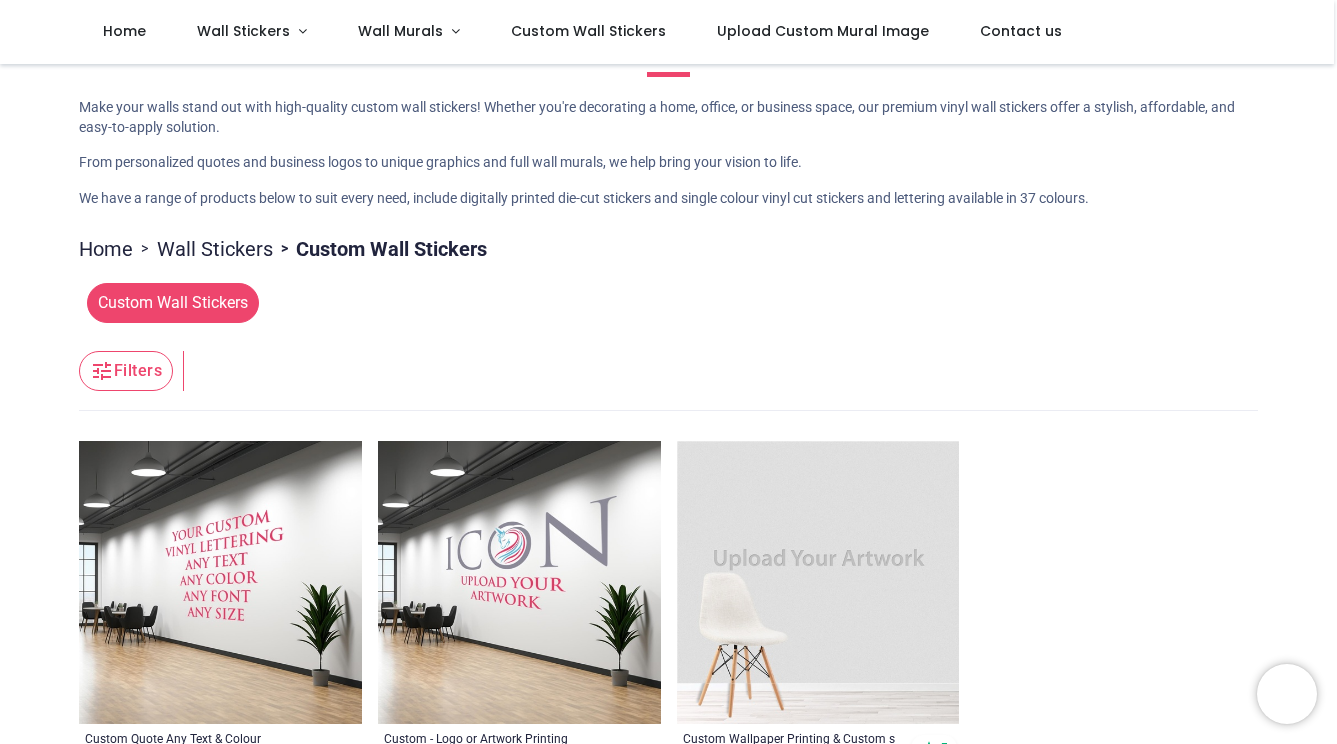 click on "Custom Wall Stickers" at bounding box center (173, 303) 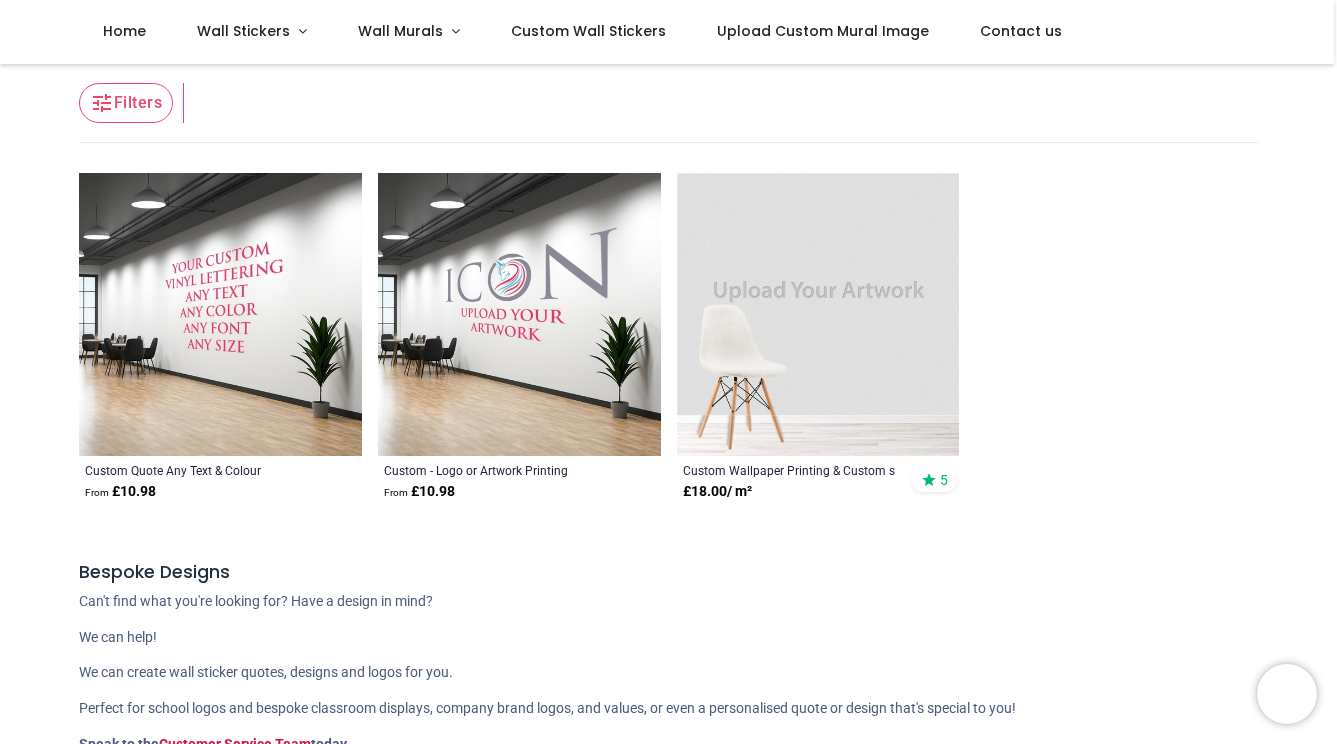 scroll, scrollTop: 0, scrollLeft: 0, axis: both 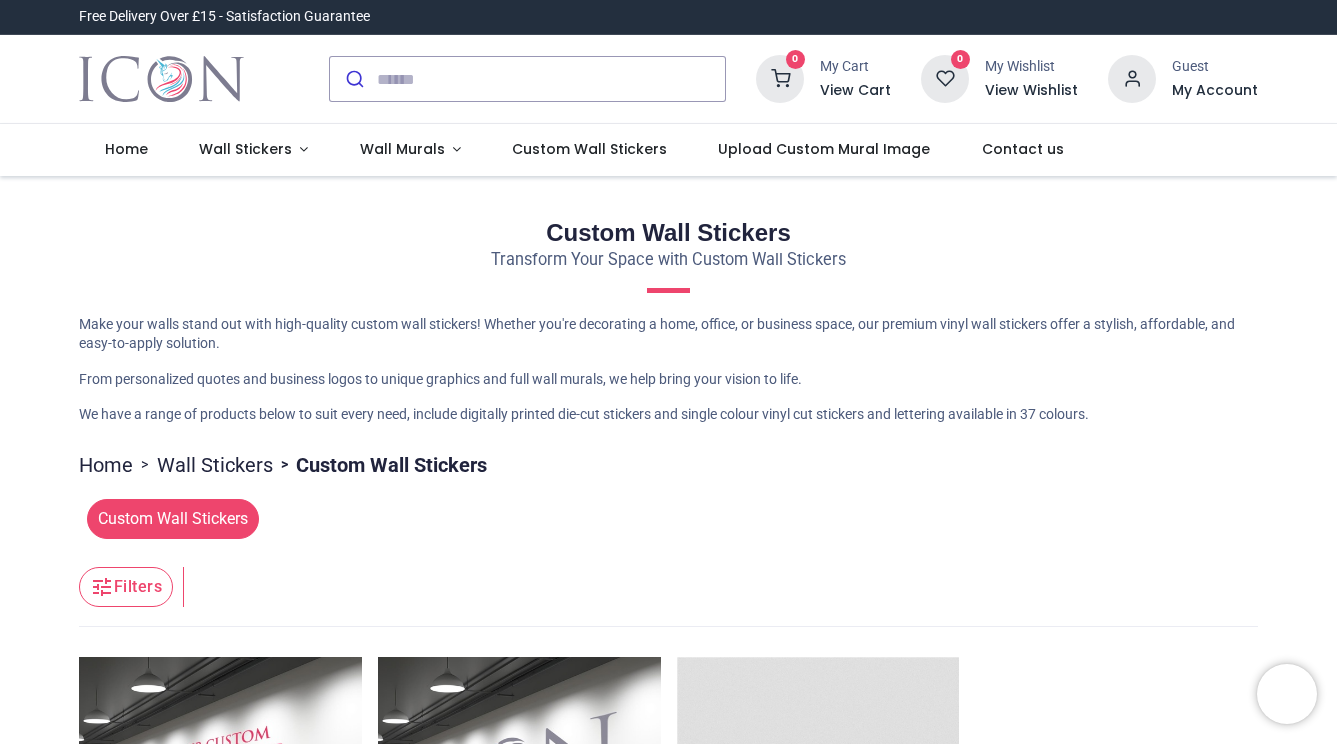 click on "Custom Wall Stickers" at bounding box center (173, 519) 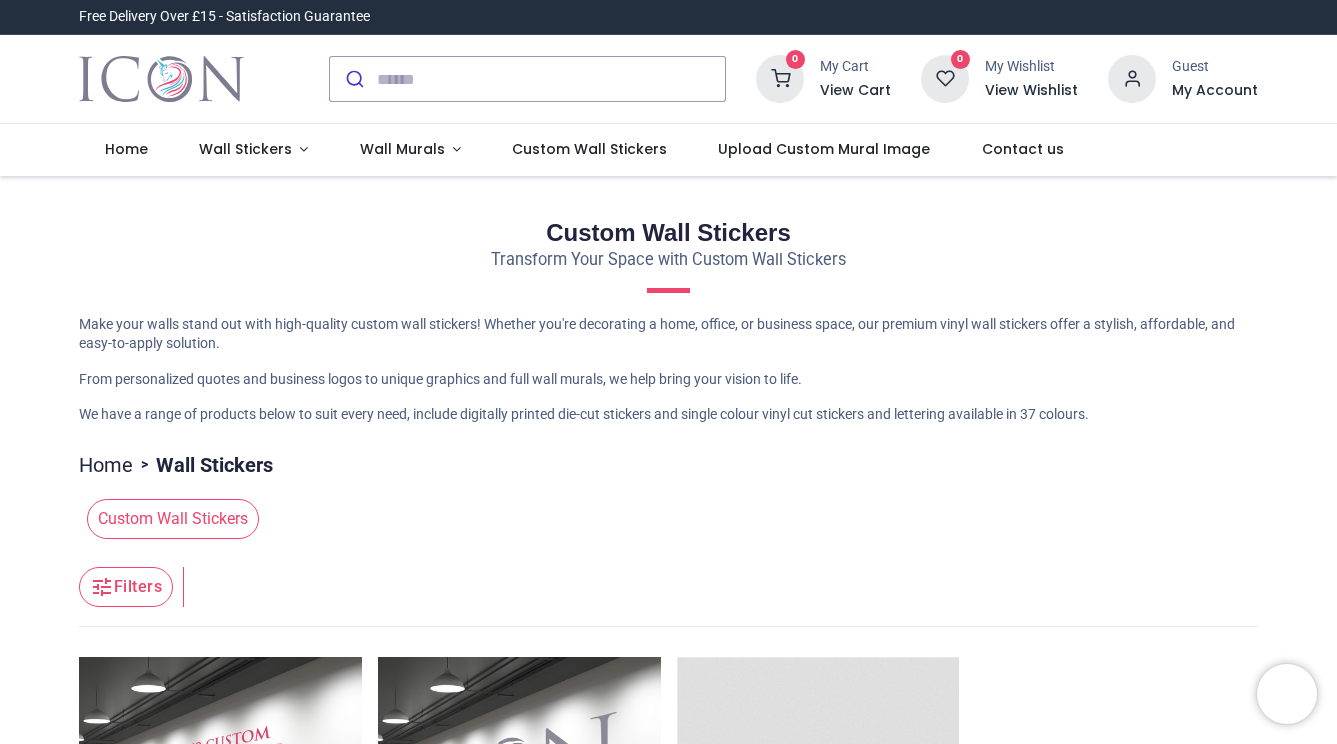 click on "Custom Wall Stickers" at bounding box center [173, 519] 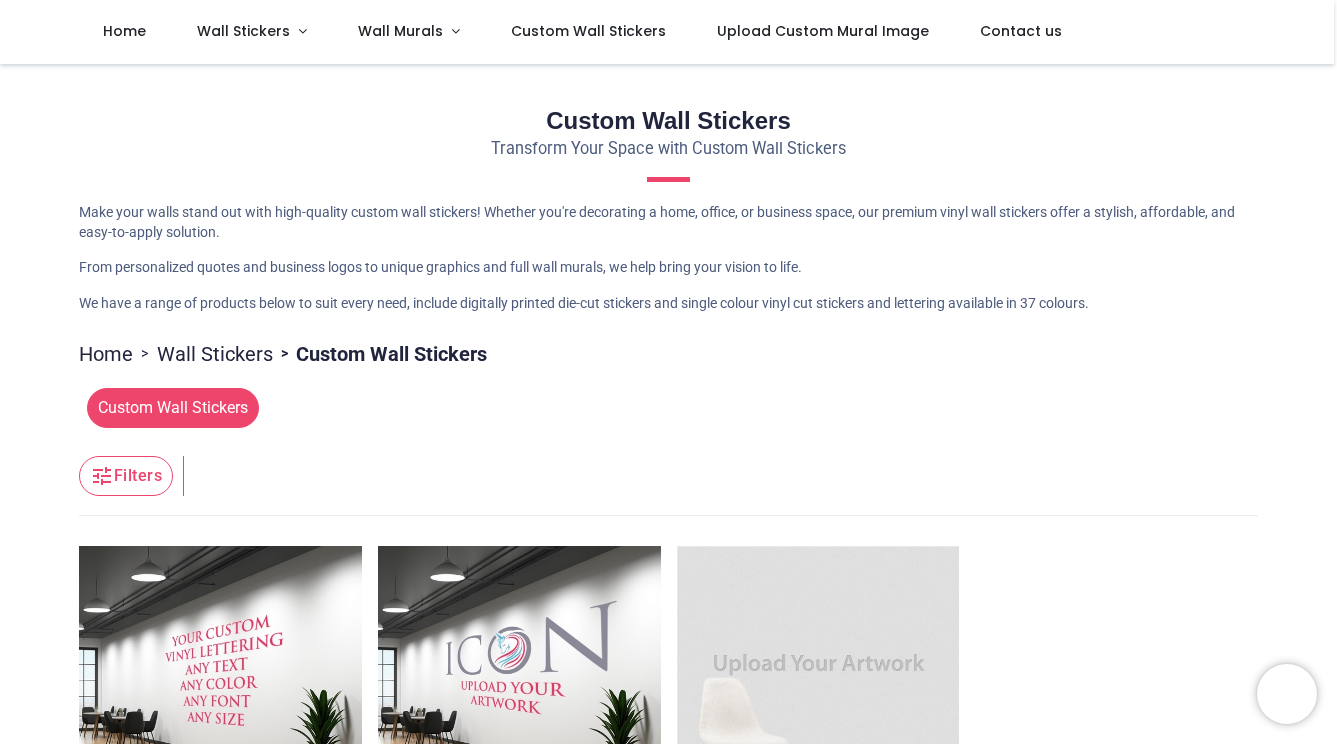 scroll, scrollTop: 263, scrollLeft: 0, axis: vertical 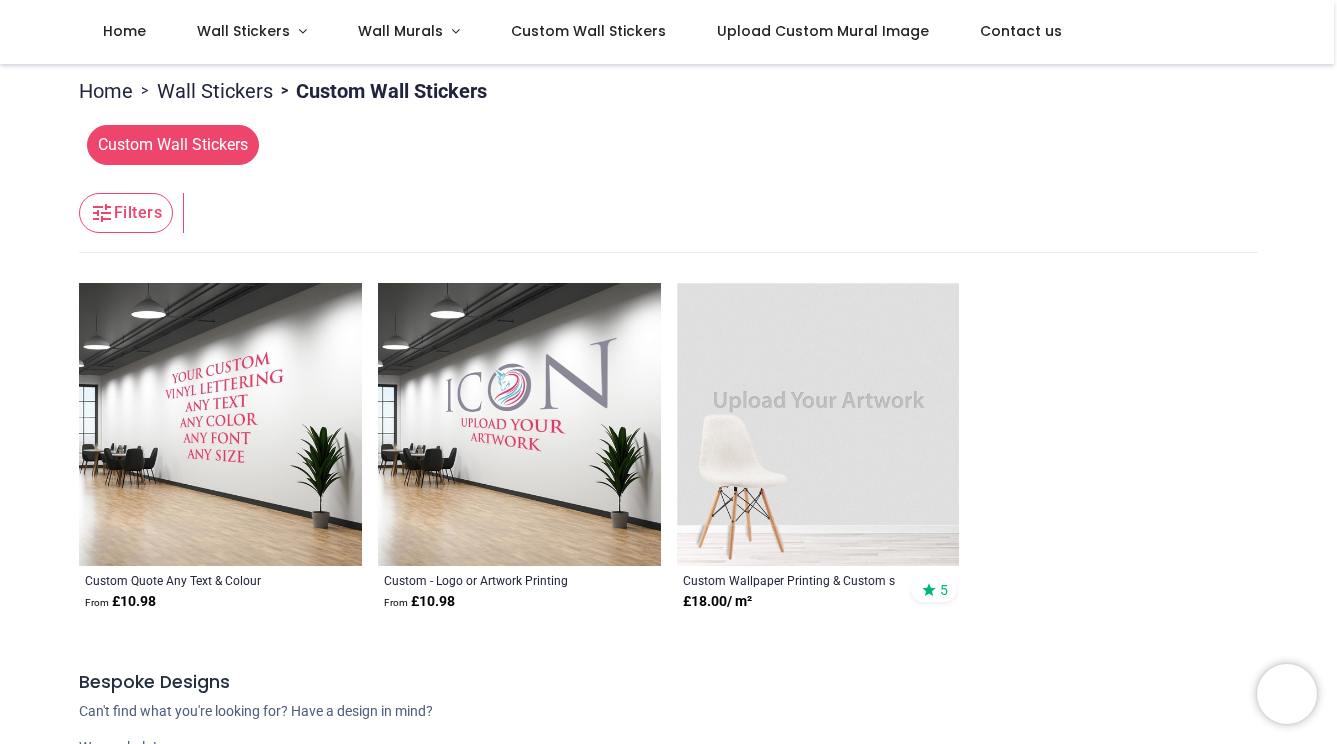click at bounding box center (818, 424) 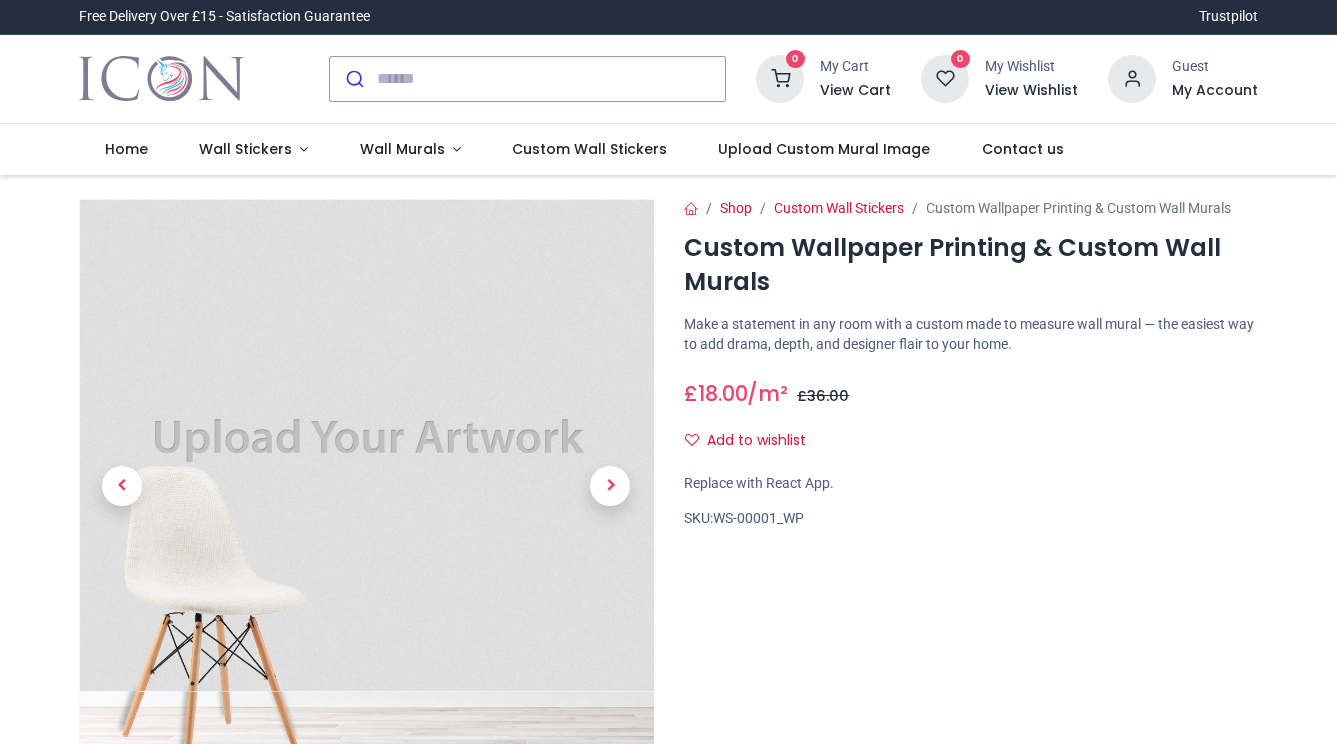 scroll, scrollTop: 0, scrollLeft: 0, axis: both 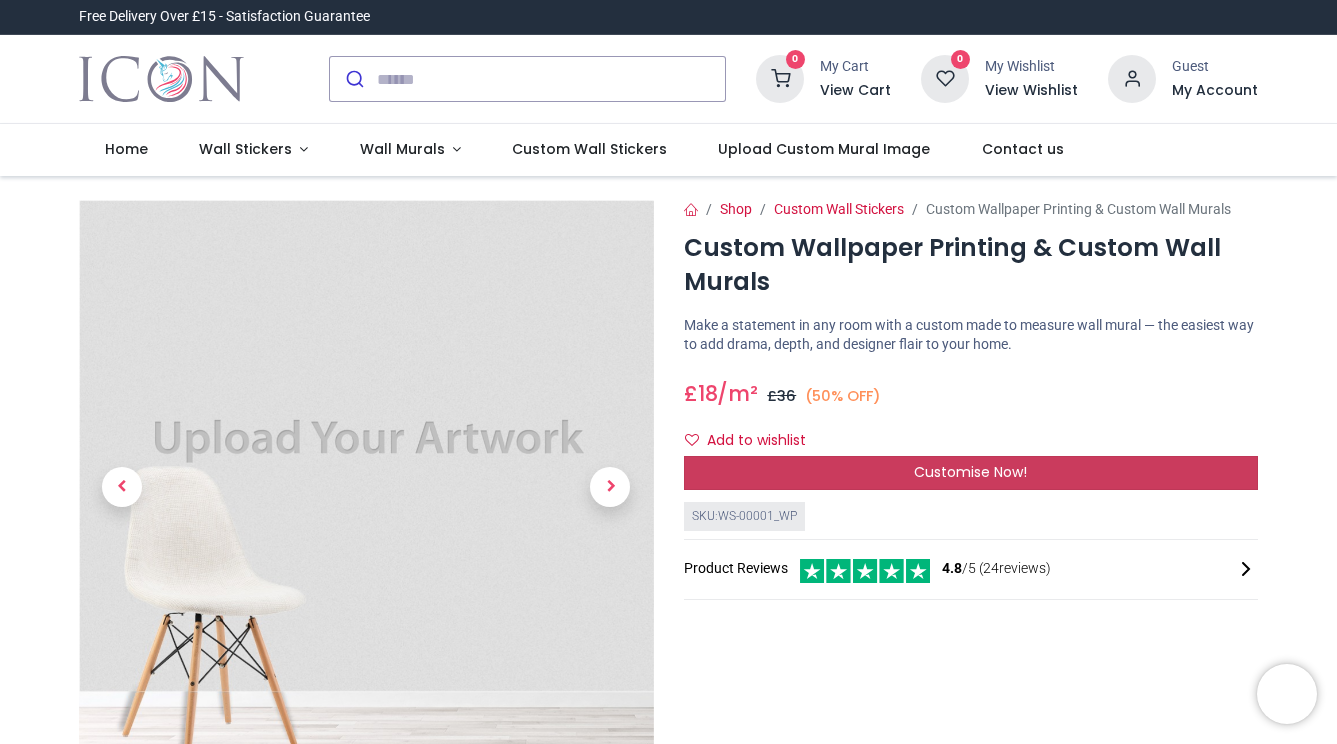 click on "Customise Now!" at bounding box center (971, 473) 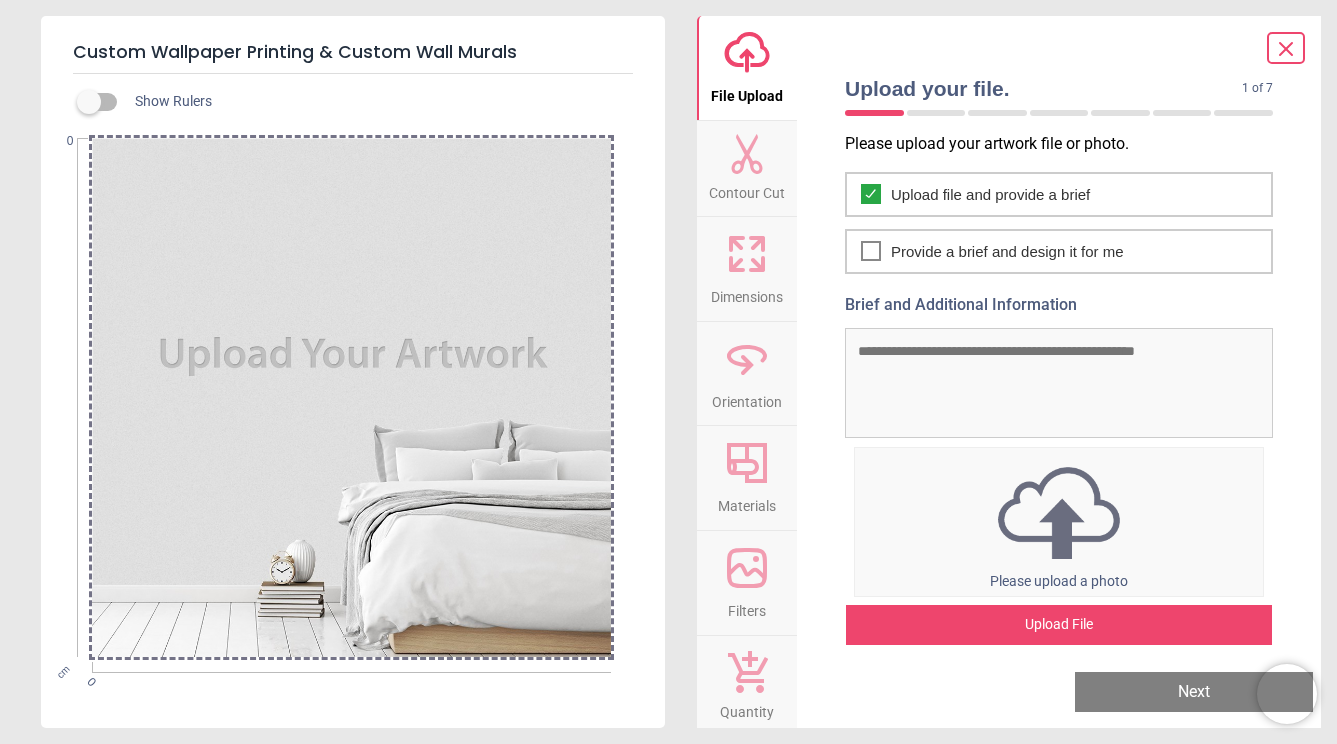 click 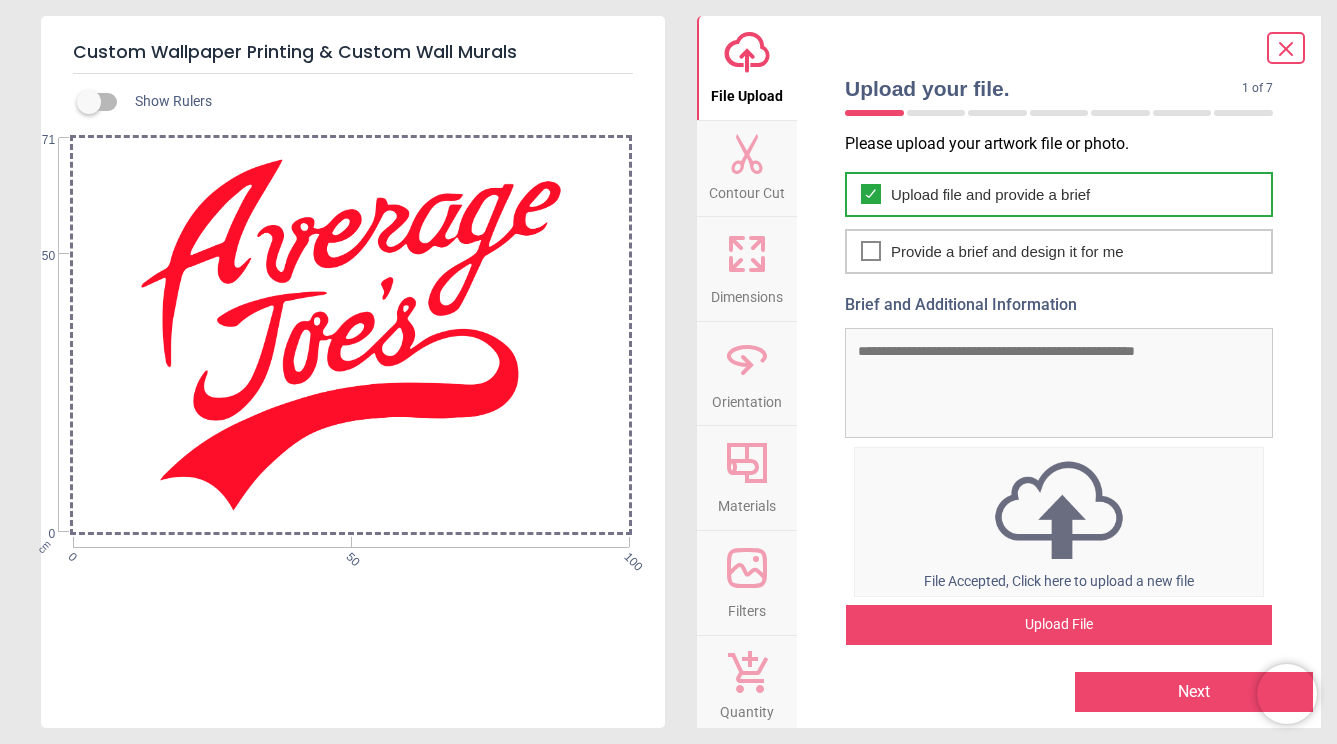 scroll, scrollTop: 6, scrollLeft: 0, axis: vertical 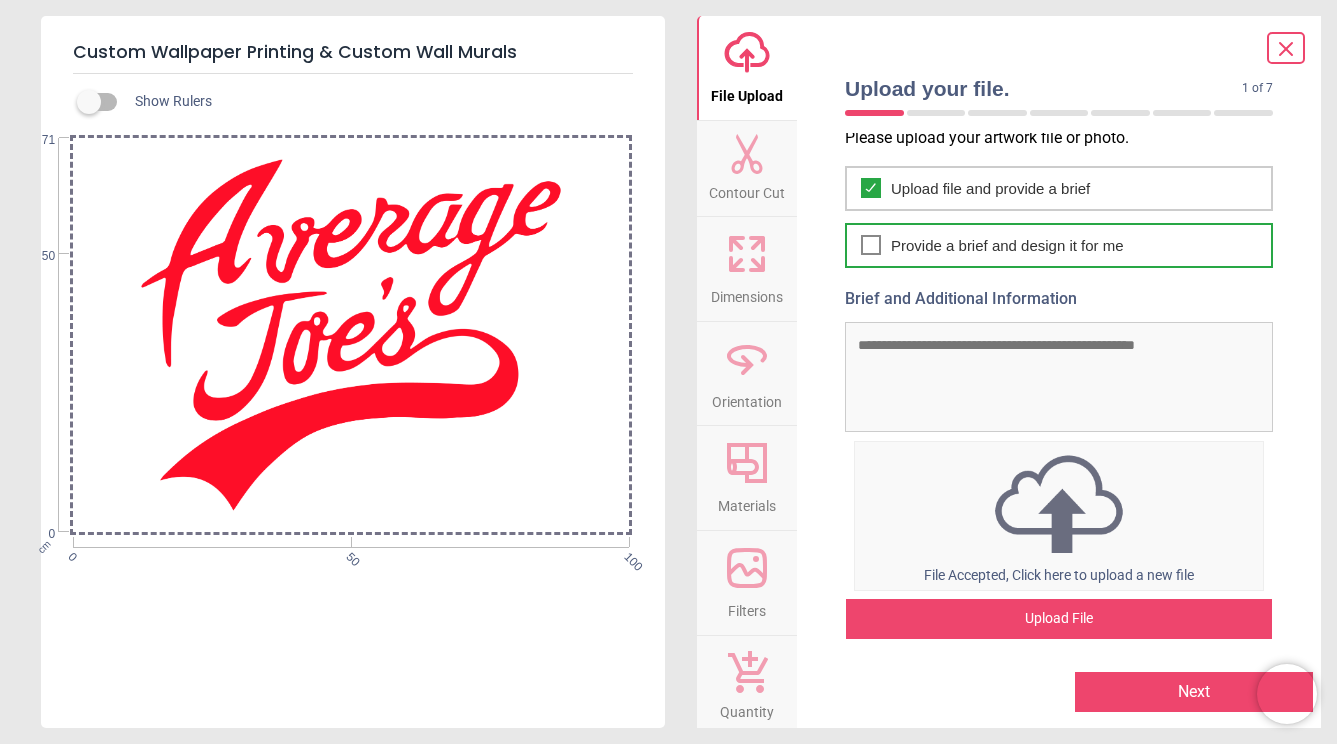 click on "Provide a brief and design it for me" at bounding box center [1007, 245] 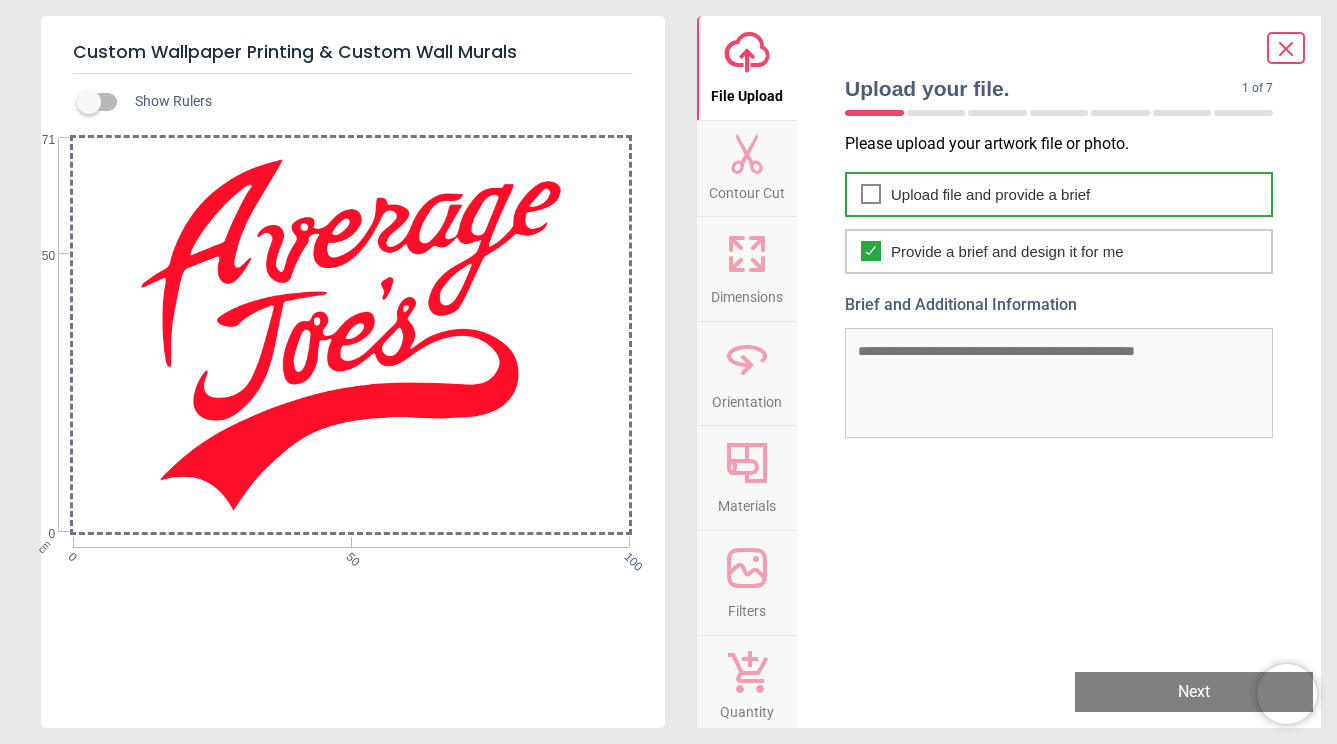 click on "Upload file and provide a brief" at bounding box center [990, 194] 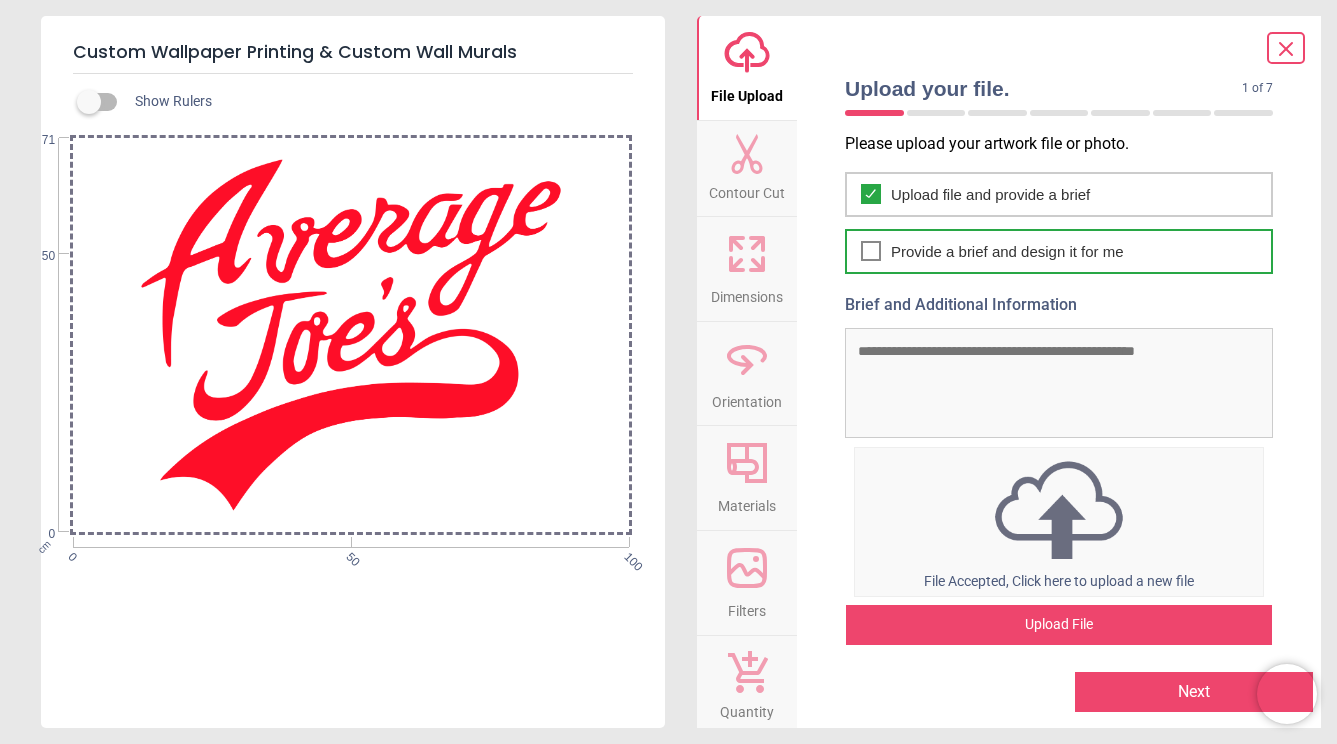 click on "Provide a brief and design it for me" at bounding box center [1007, 251] 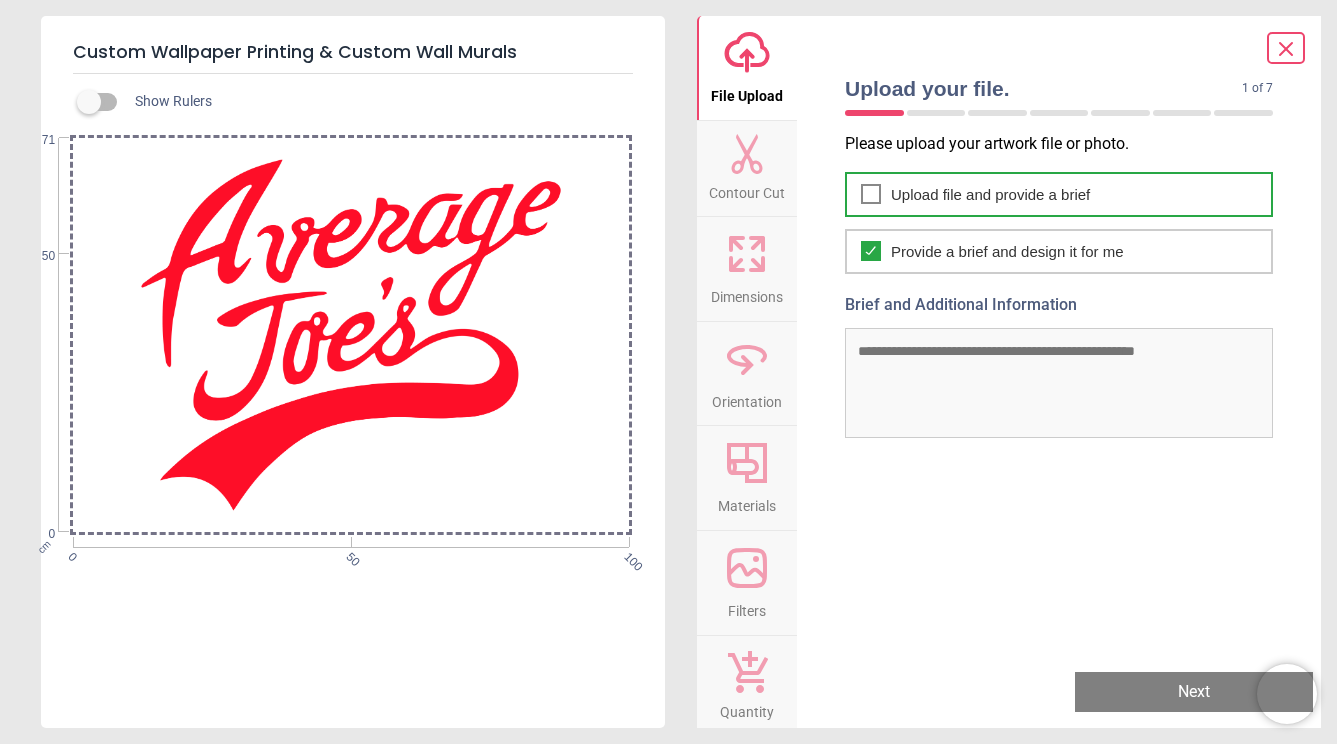 click on "Upload file and provide a brief" at bounding box center [1059, 194] 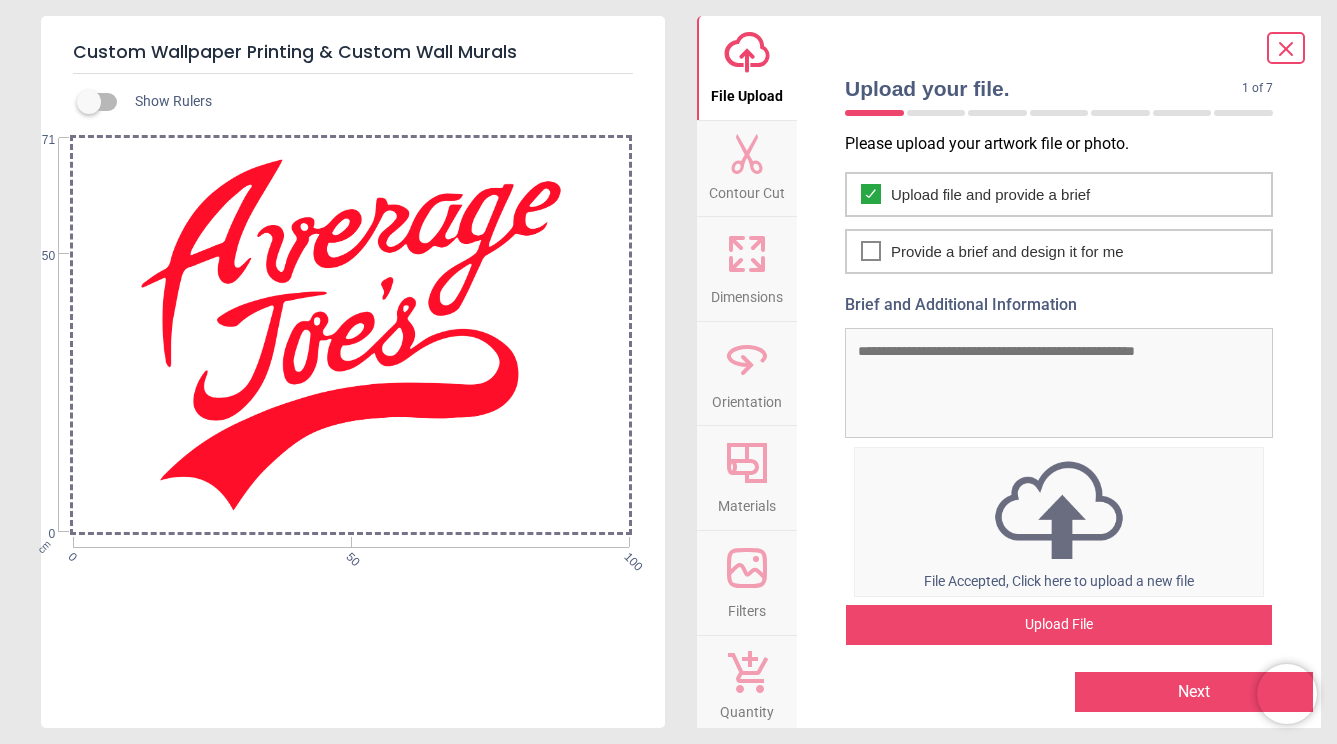 click on "Brief and Additional Information" at bounding box center [1059, 383] 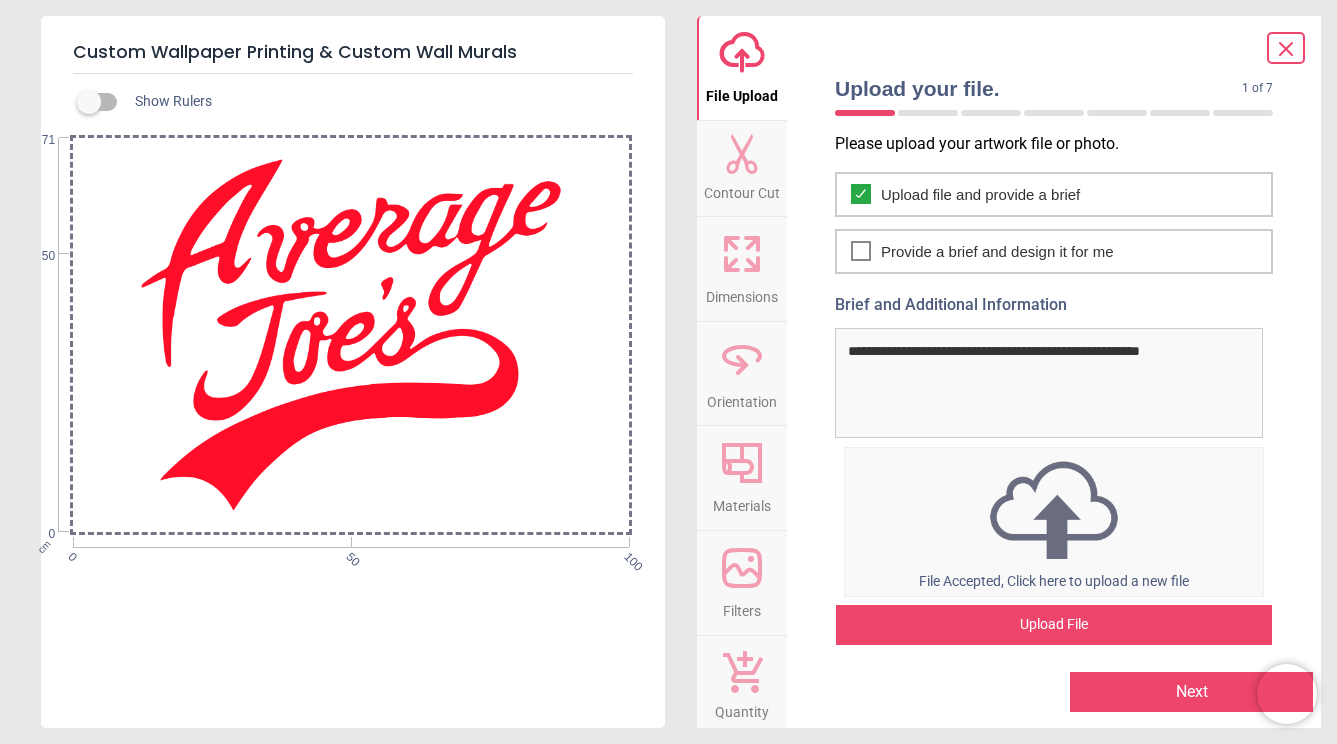 scroll, scrollTop: 6, scrollLeft: 0, axis: vertical 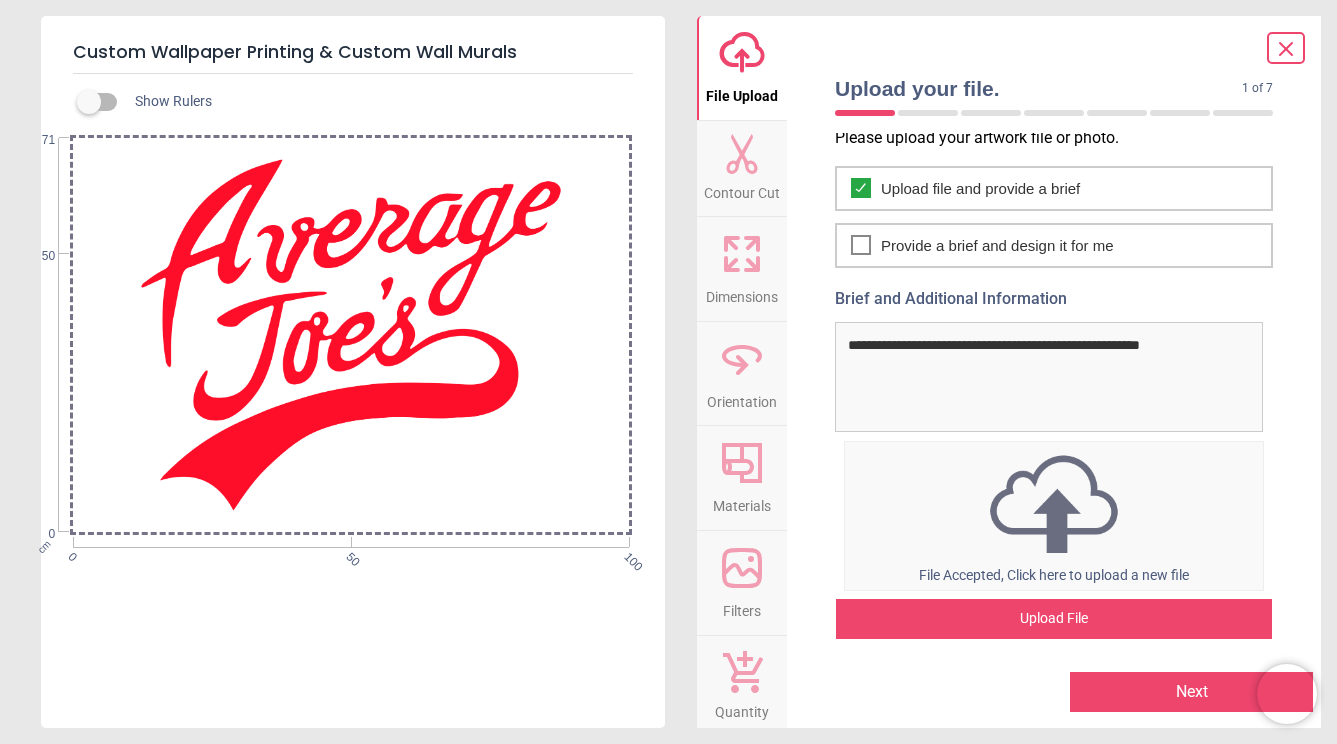 type on "**********" 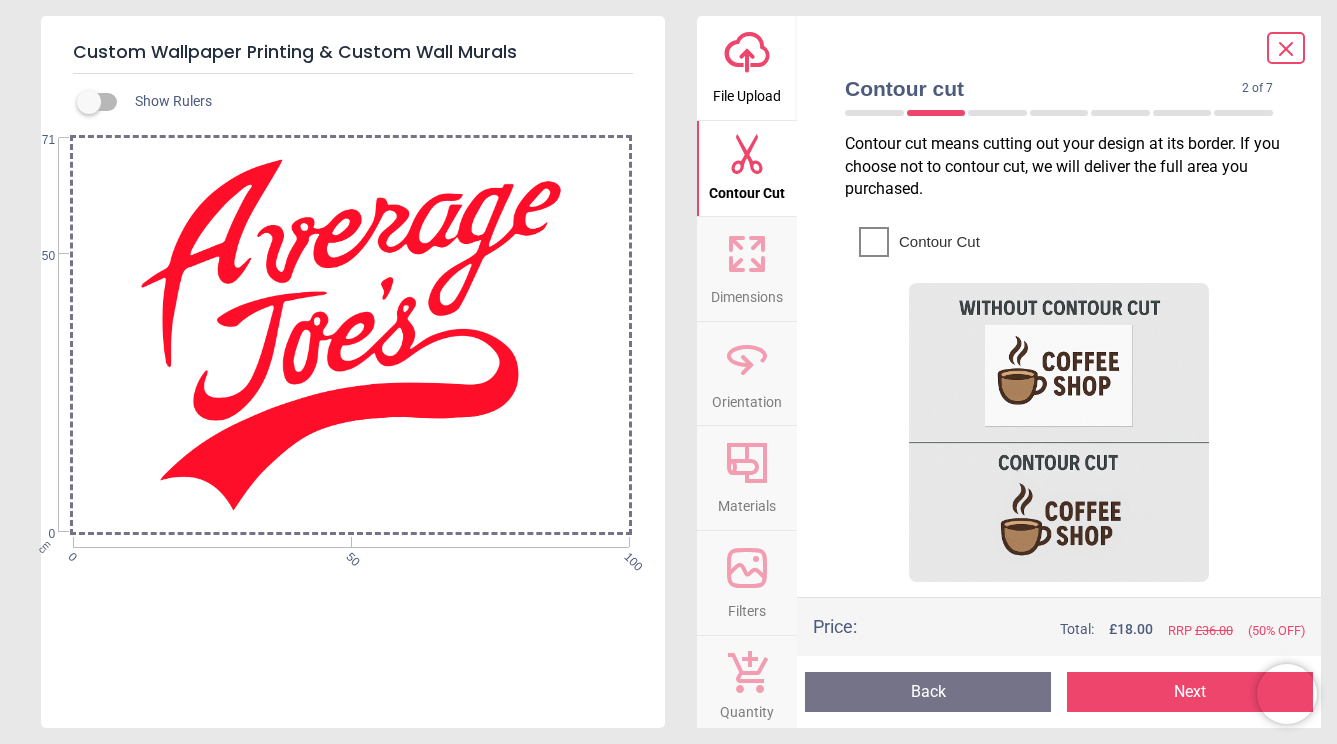 click at bounding box center [1059, 433] 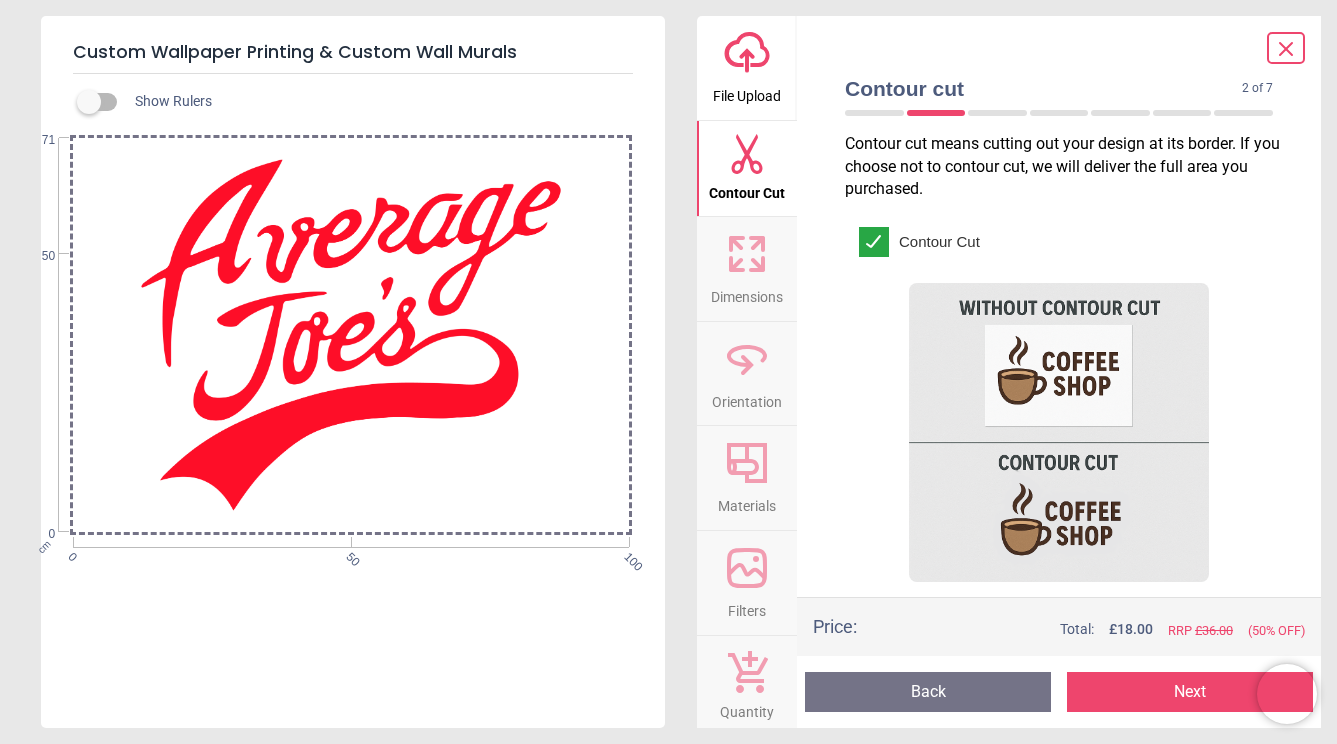 click on "Next" at bounding box center [1190, 692] 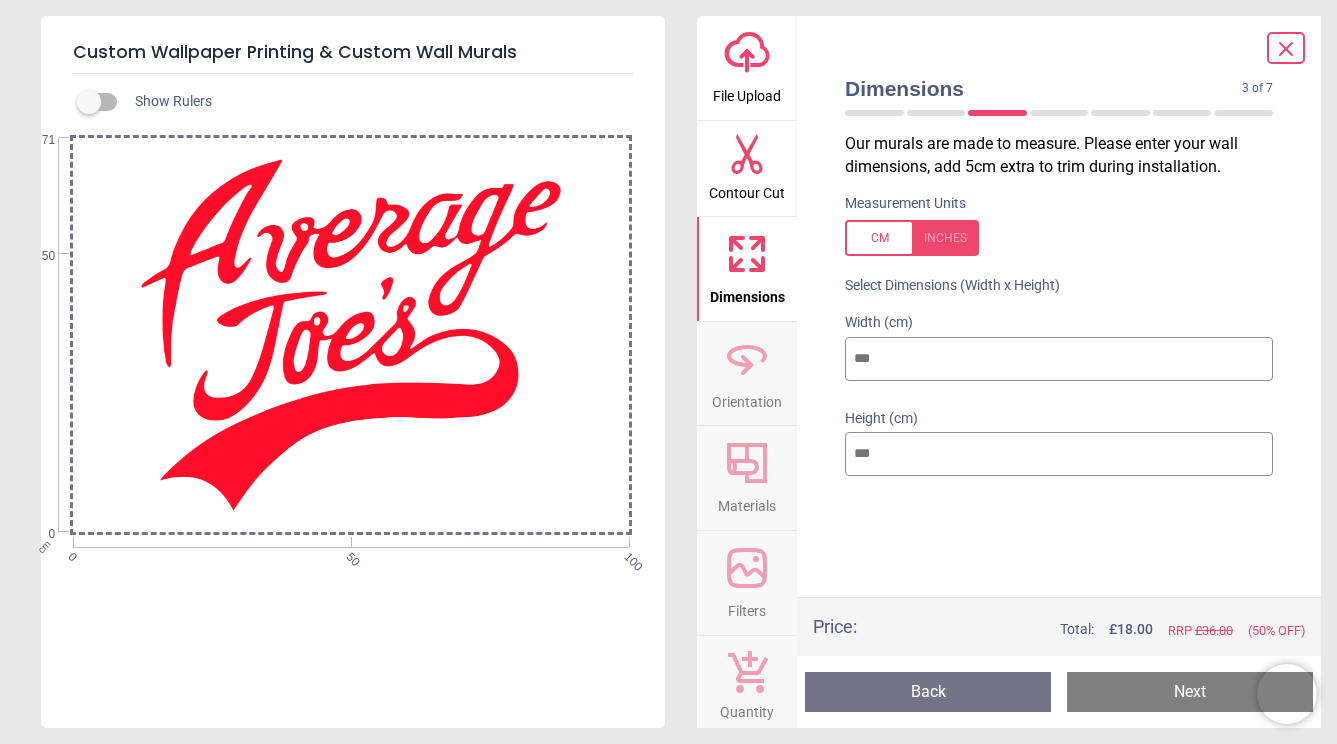 click on "***" at bounding box center (1059, 359) 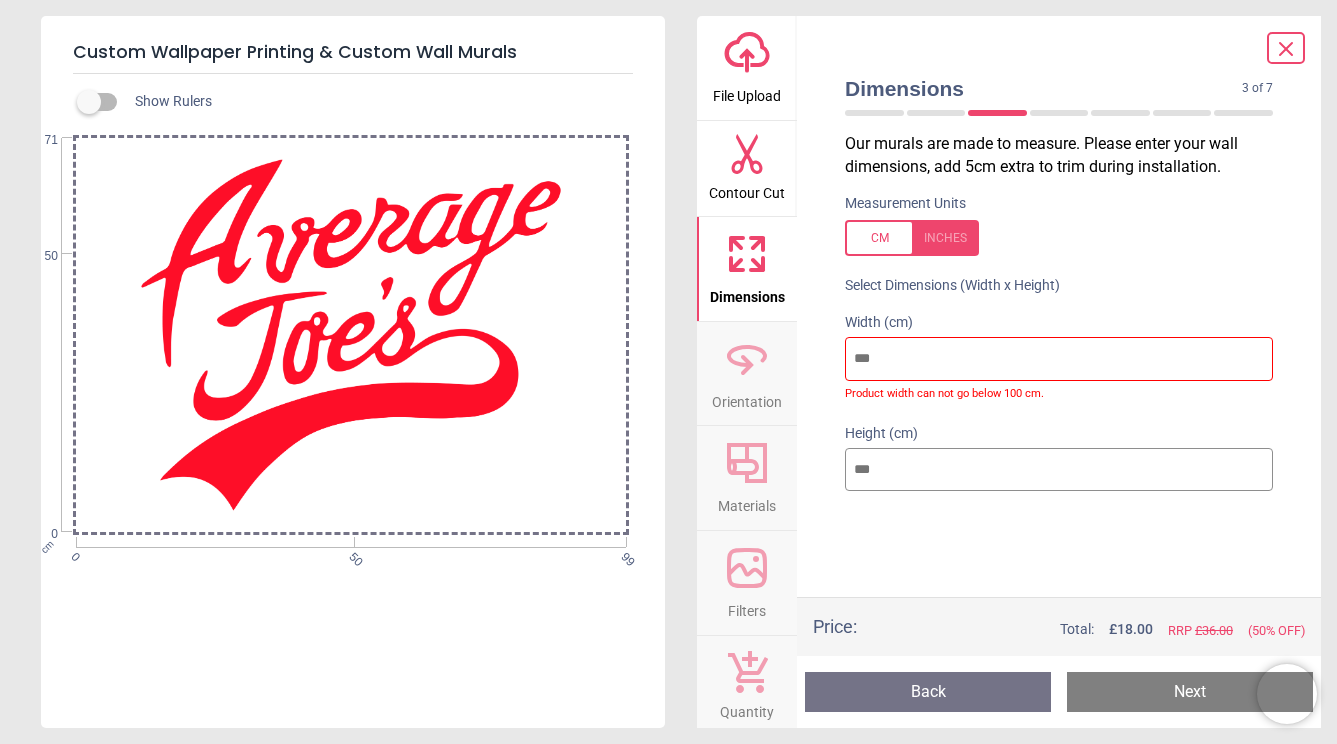 click on "**" at bounding box center [1059, 359] 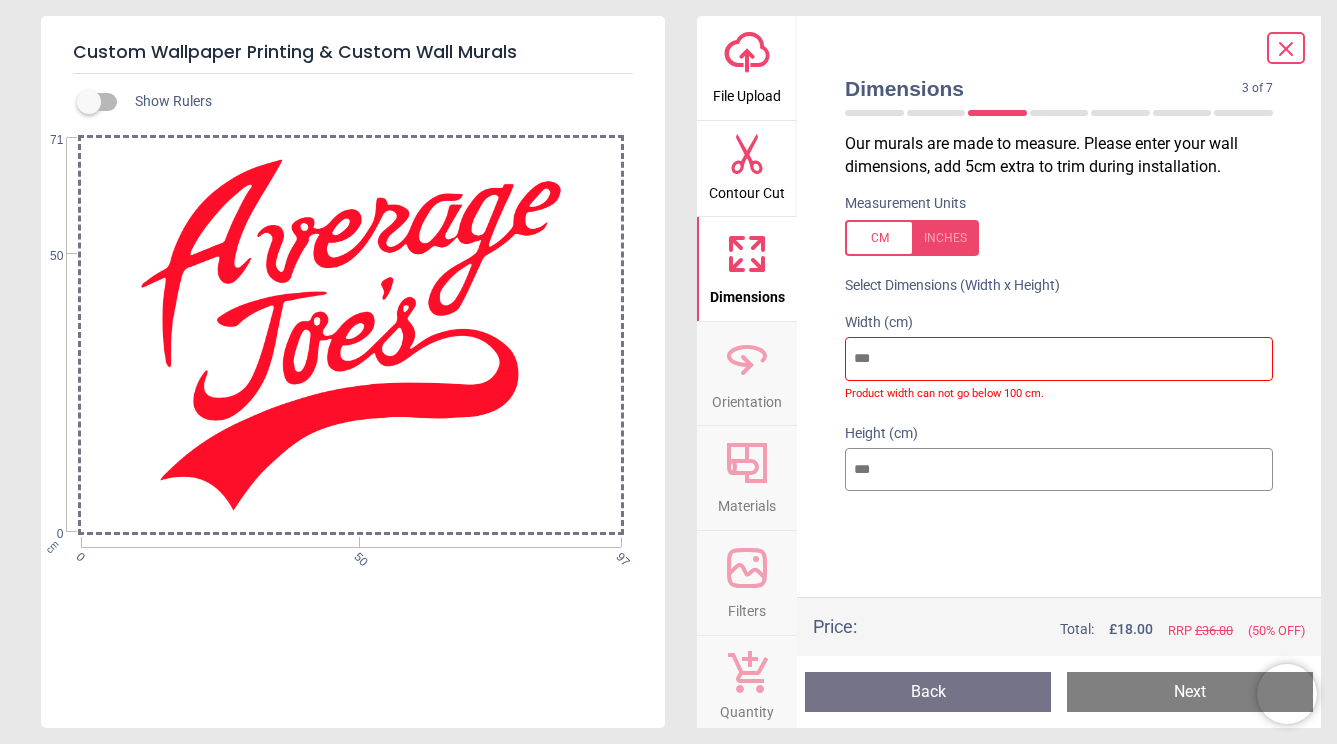 click on "**" at bounding box center (1059, 359) 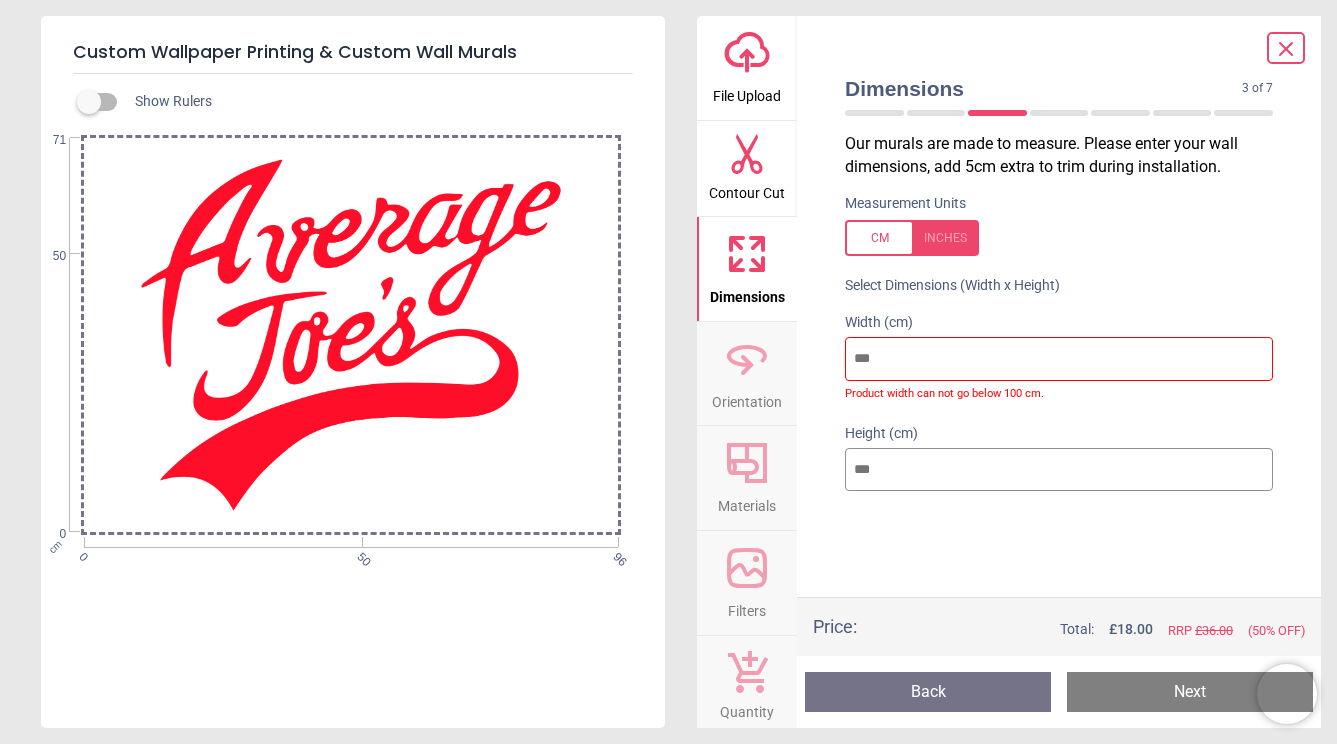 click on "**" at bounding box center (1059, 359) 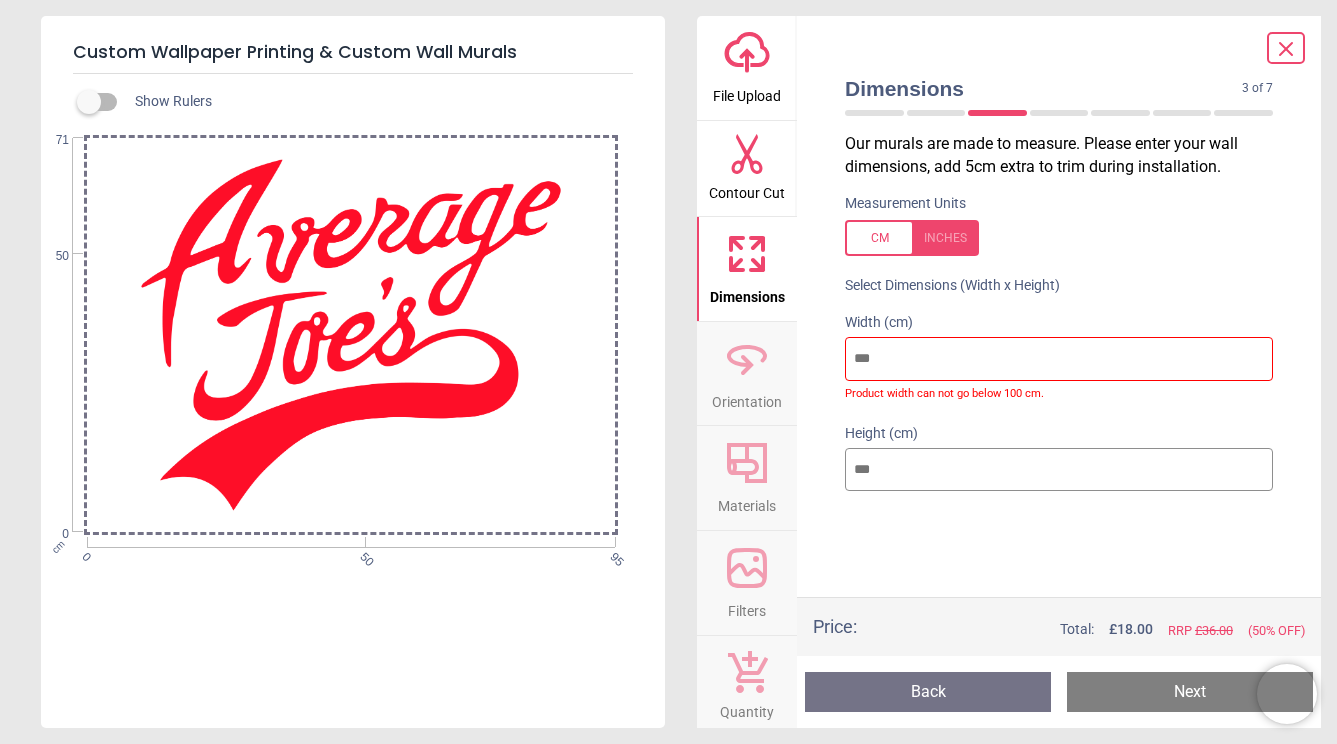 click on "**" at bounding box center (1059, 359) 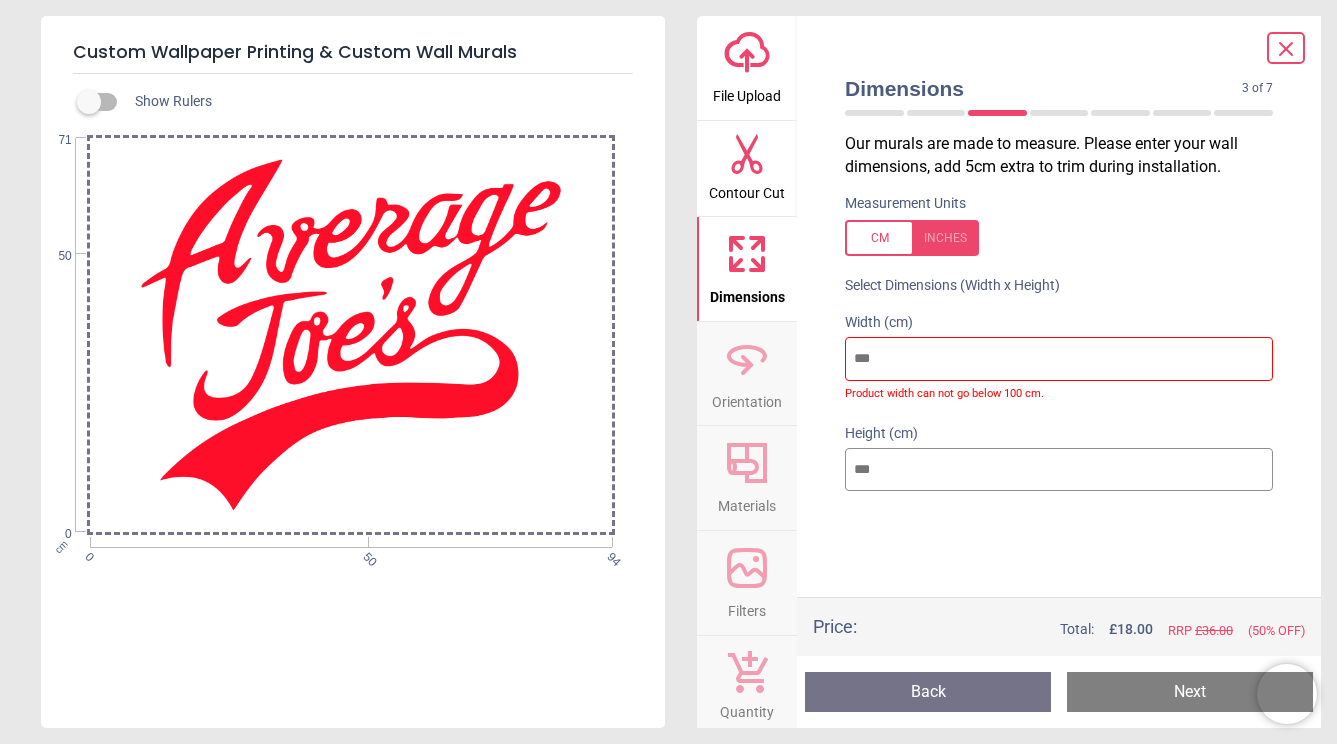 click on "**" at bounding box center [1059, 359] 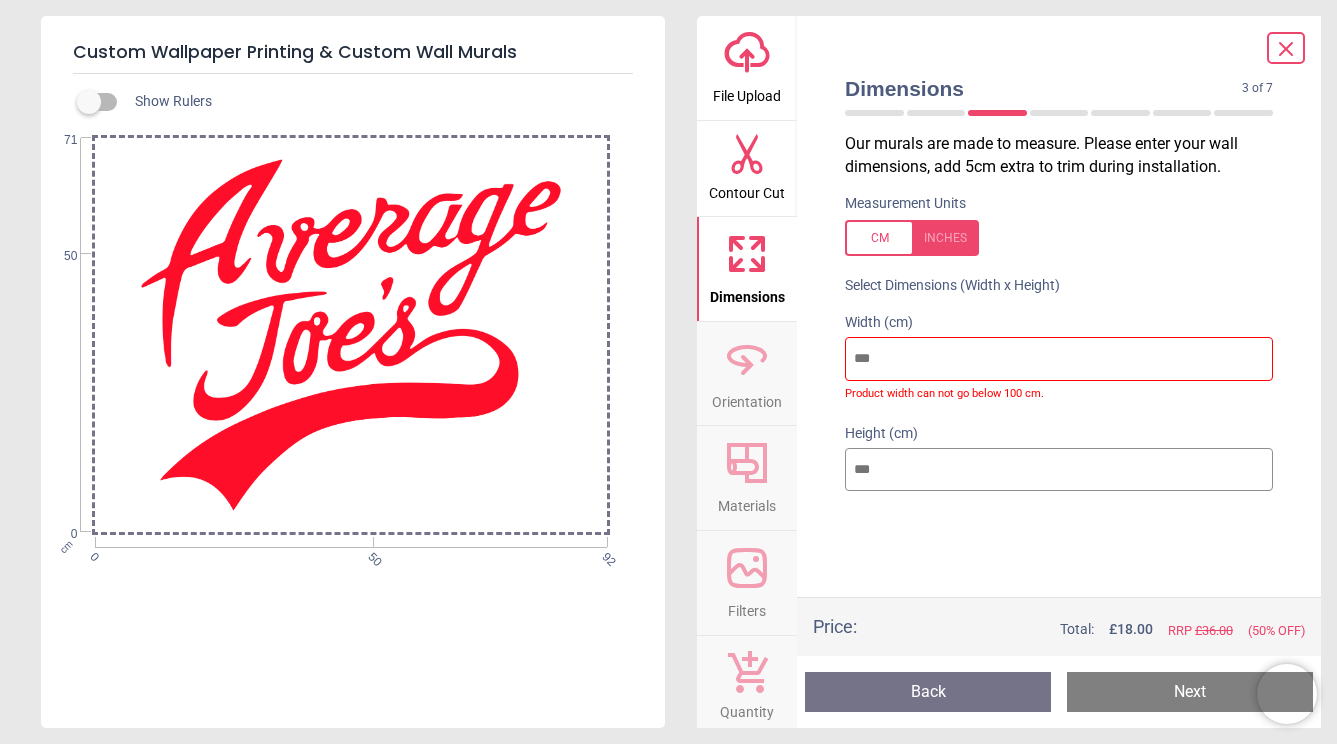 click on "**" at bounding box center (1059, 359) 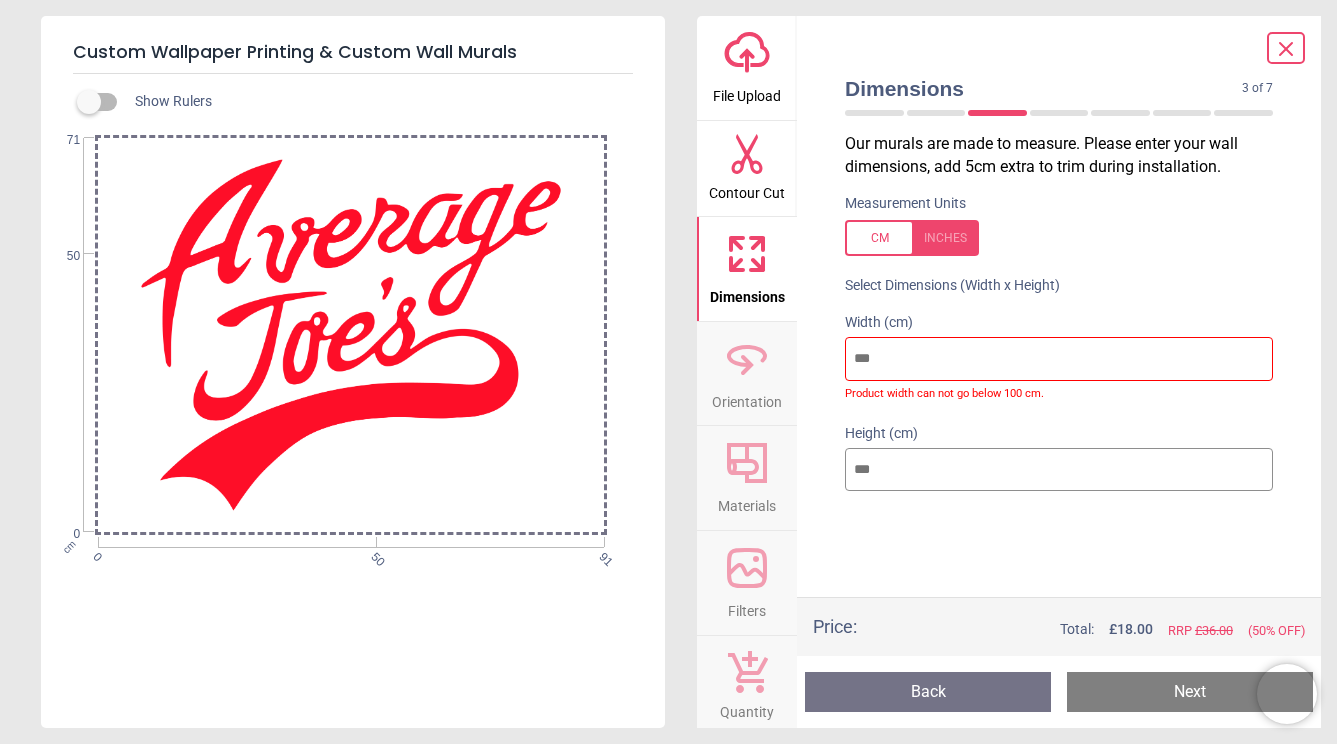 click on "**" at bounding box center (1059, 359) 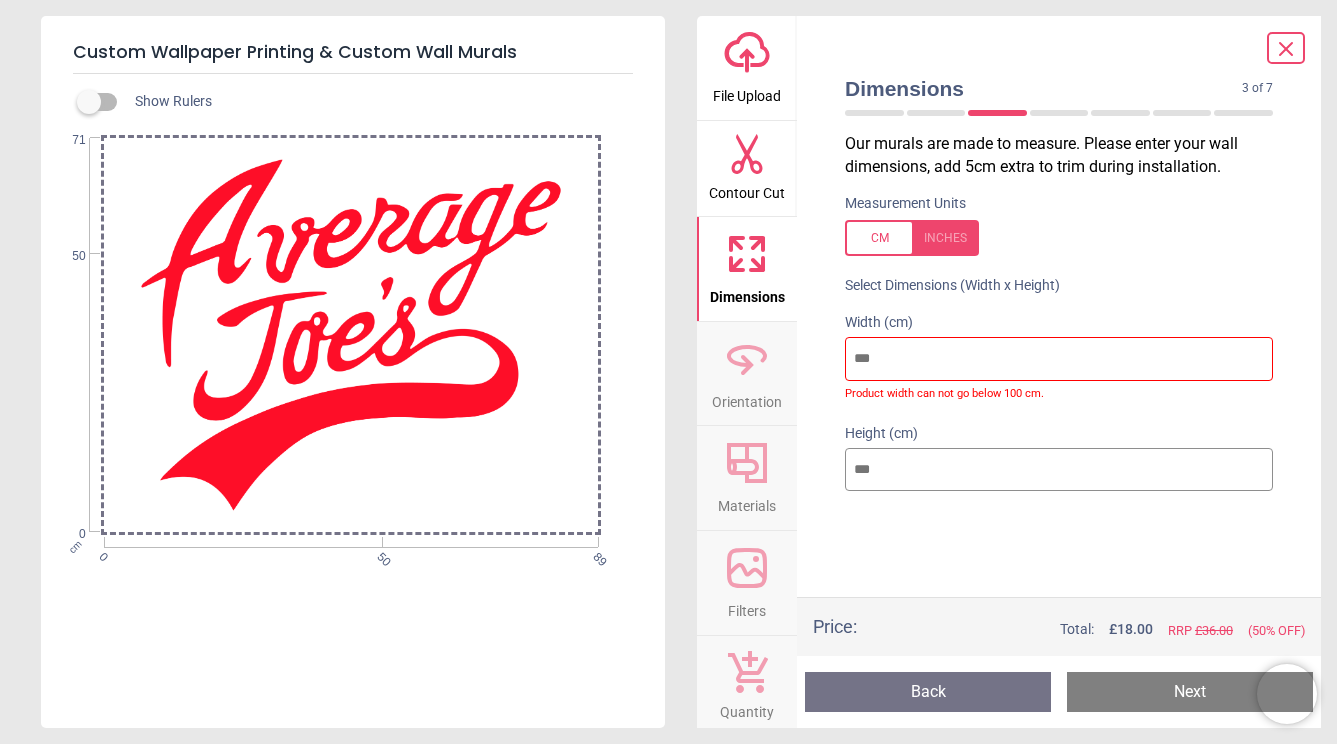 click on "**" at bounding box center (1059, 359) 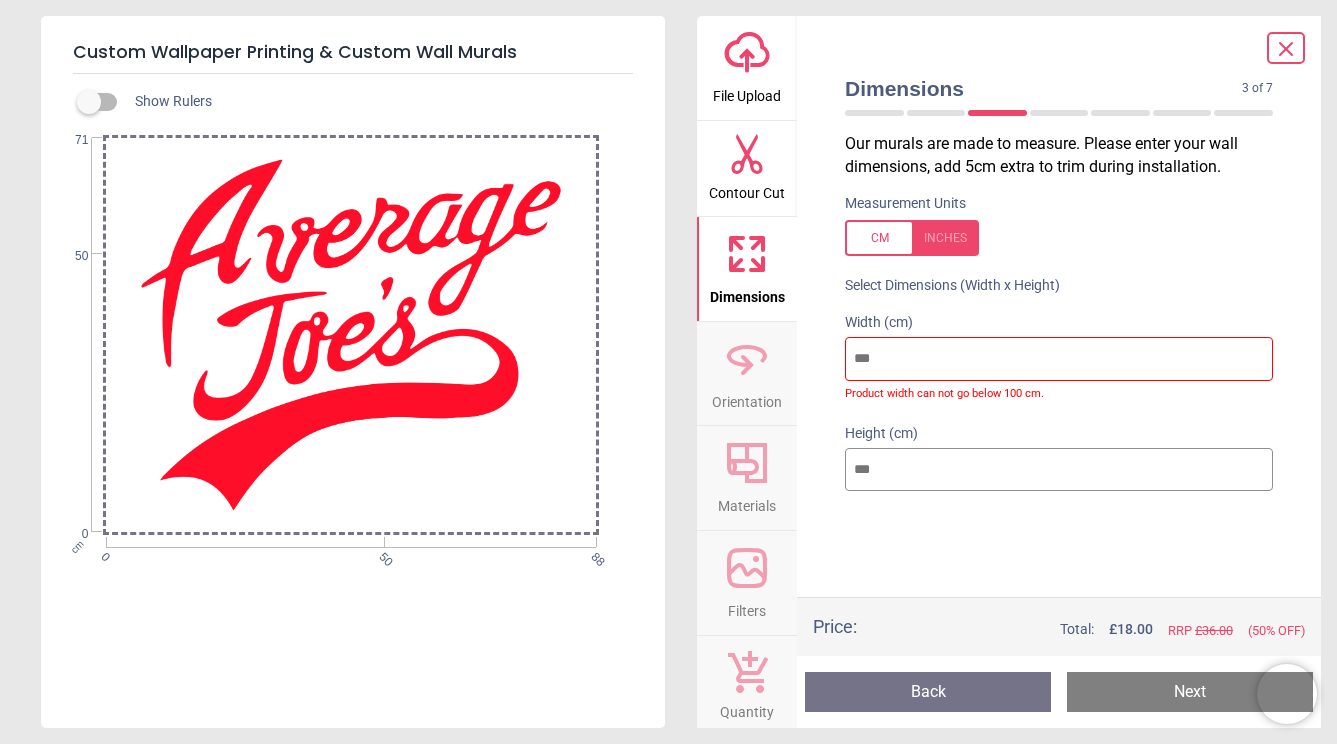 click on "**" at bounding box center [1059, 359] 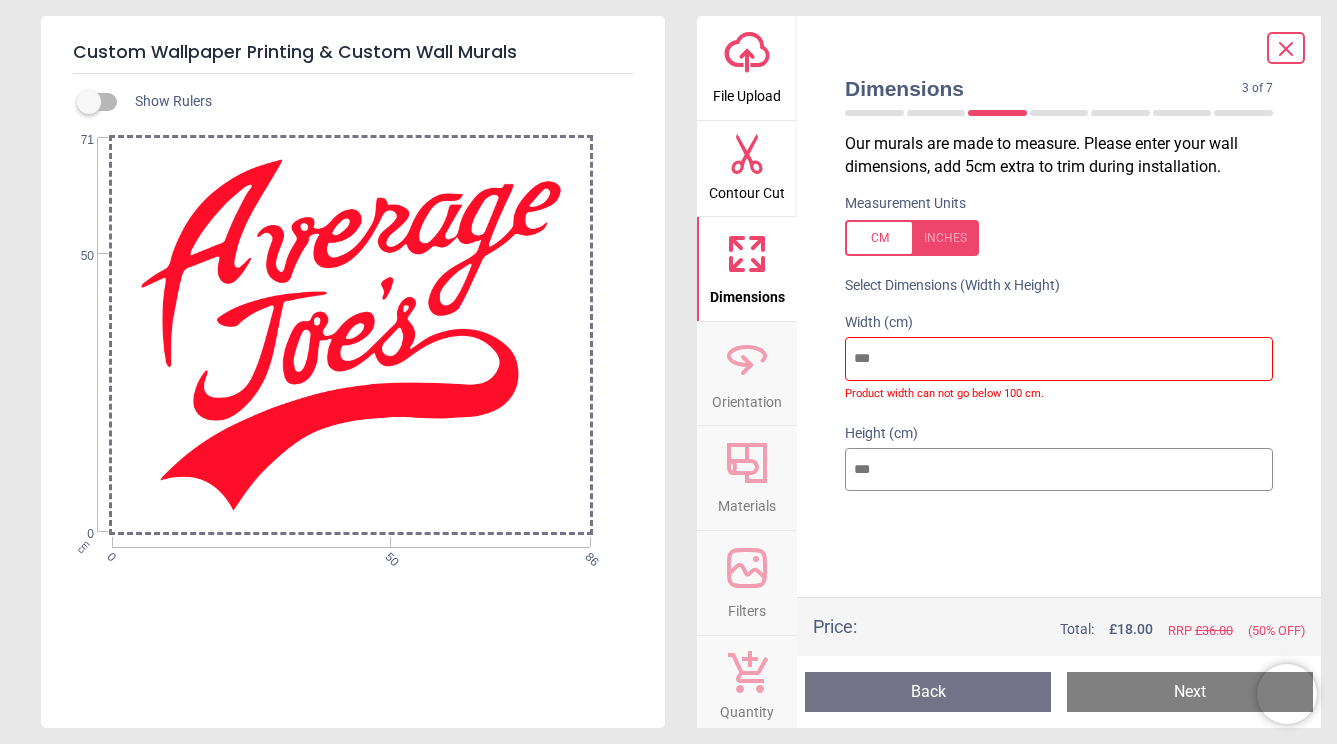 click on "**" at bounding box center (1059, 359) 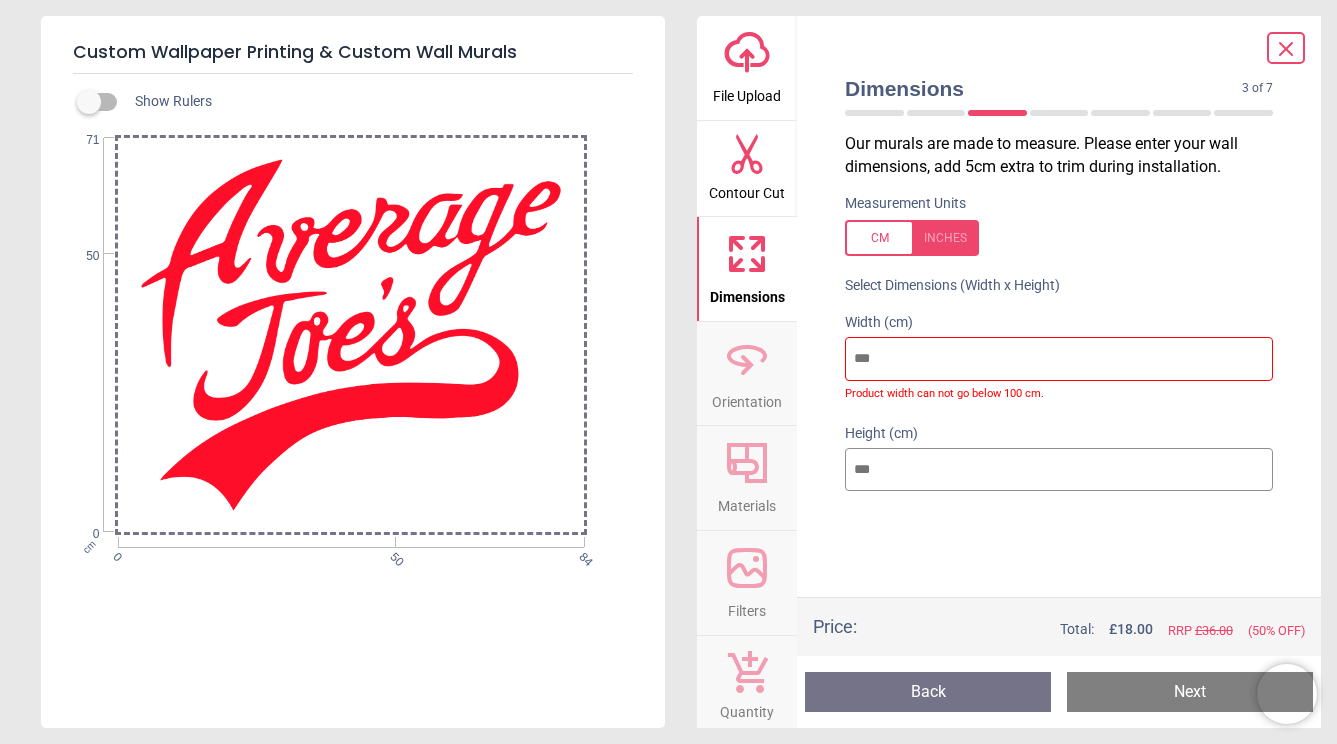click on "**" at bounding box center (1059, 359) 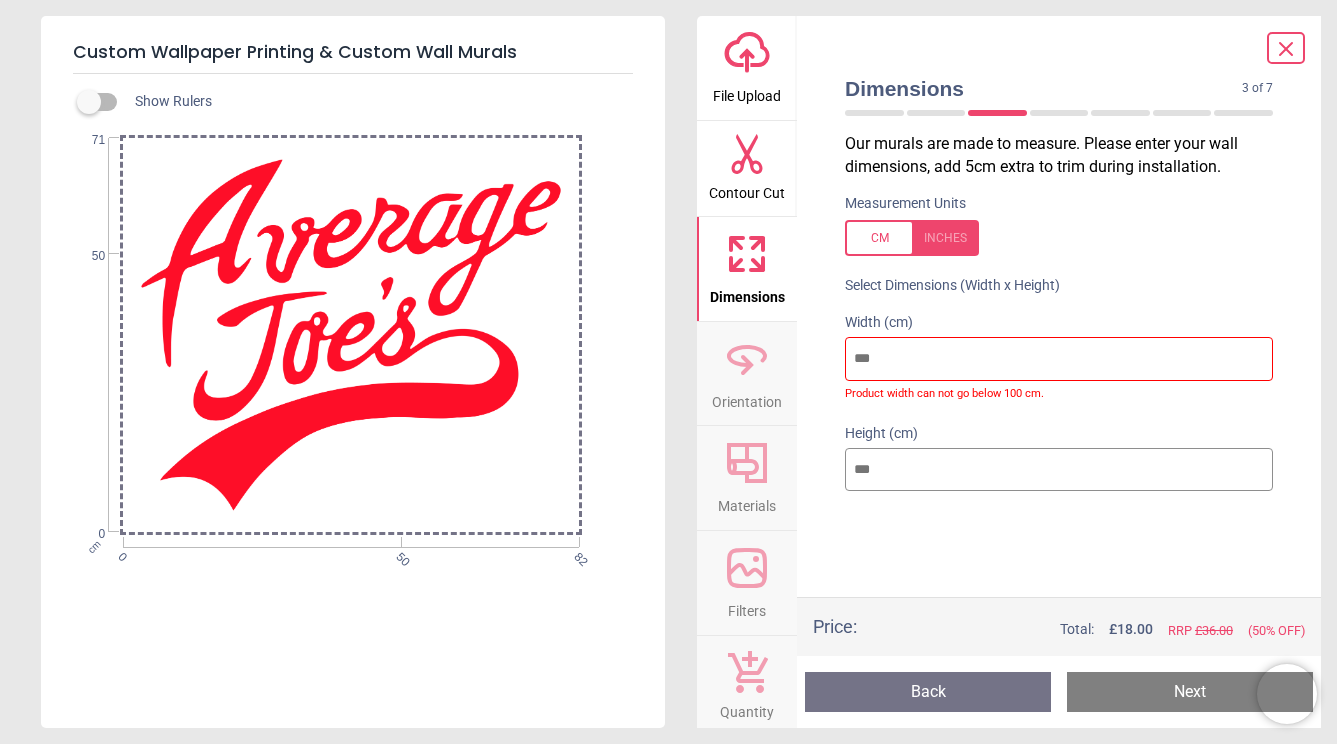click on "**" at bounding box center [1059, 359] 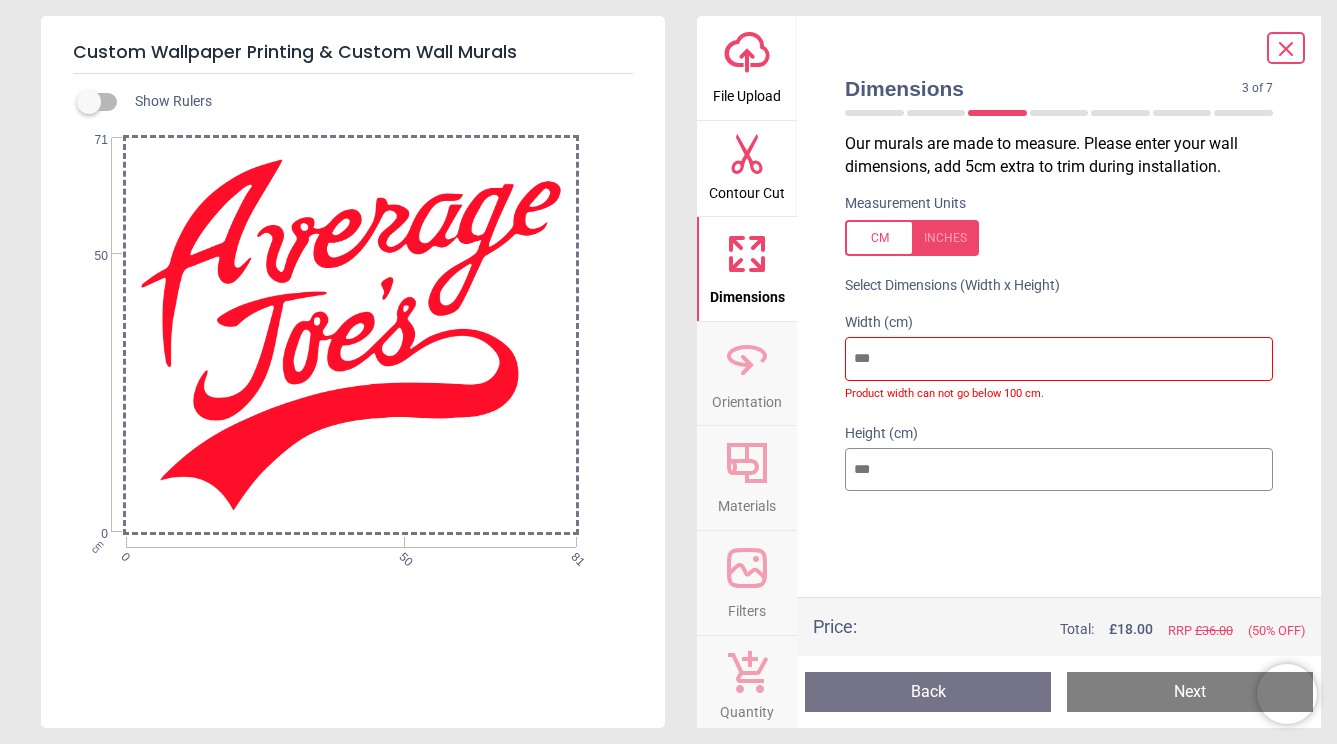 click on "**" at bounding box center (1059, 359) 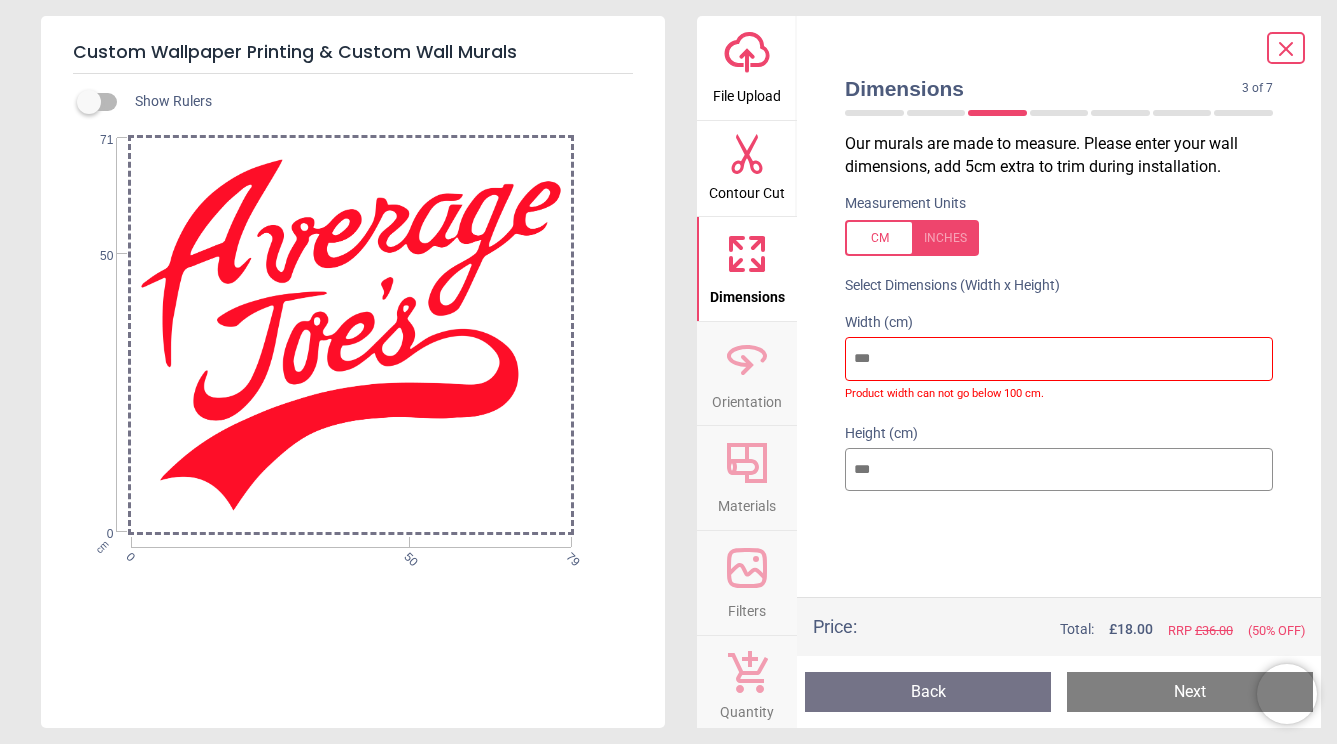 click on "**" at bounding box center (1059, 359) 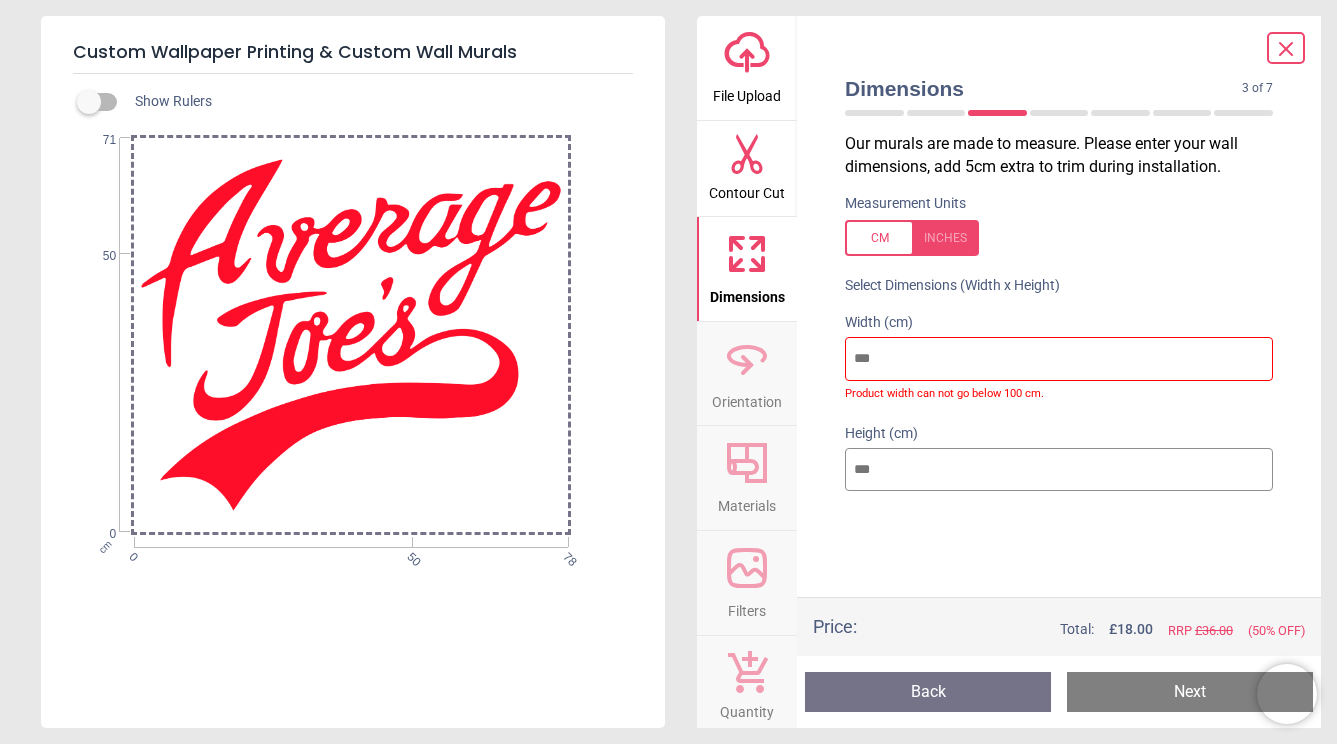 click on "**" at bounding box center [1059, 359] 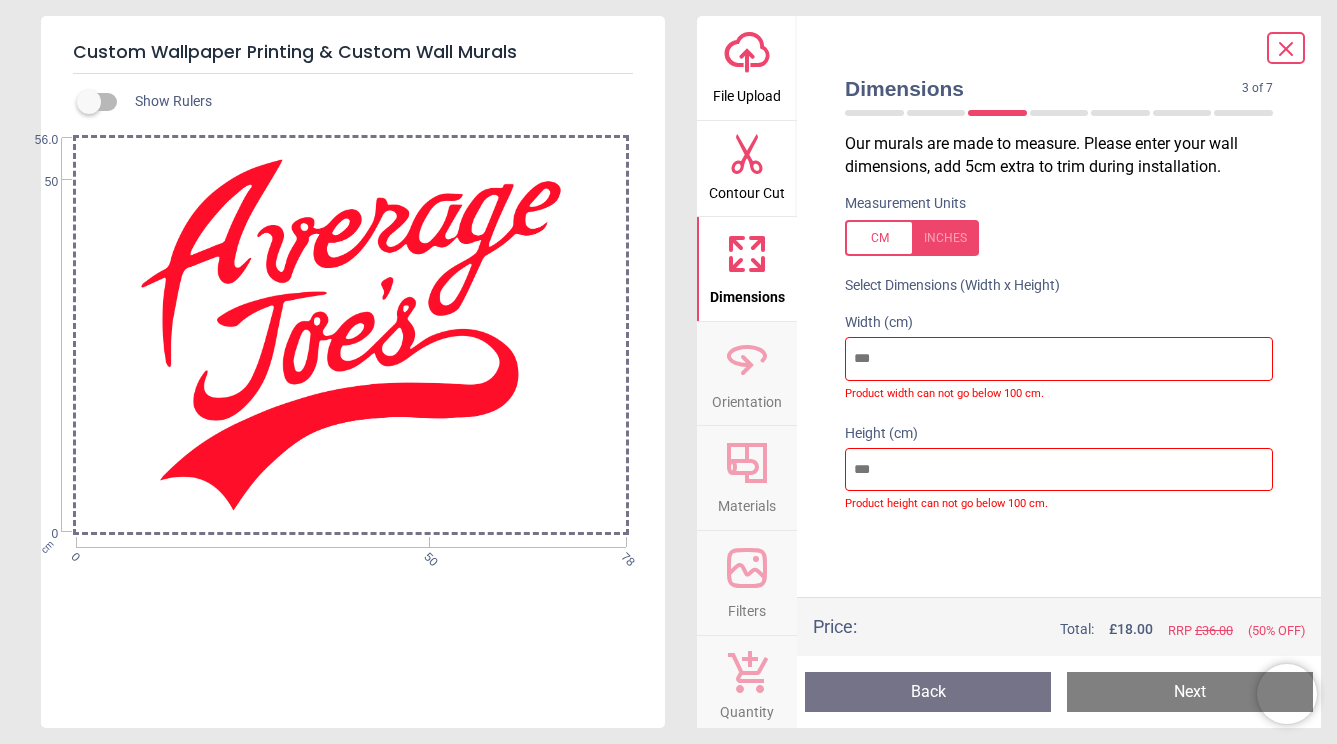 click at bounding box center [1059, 548] 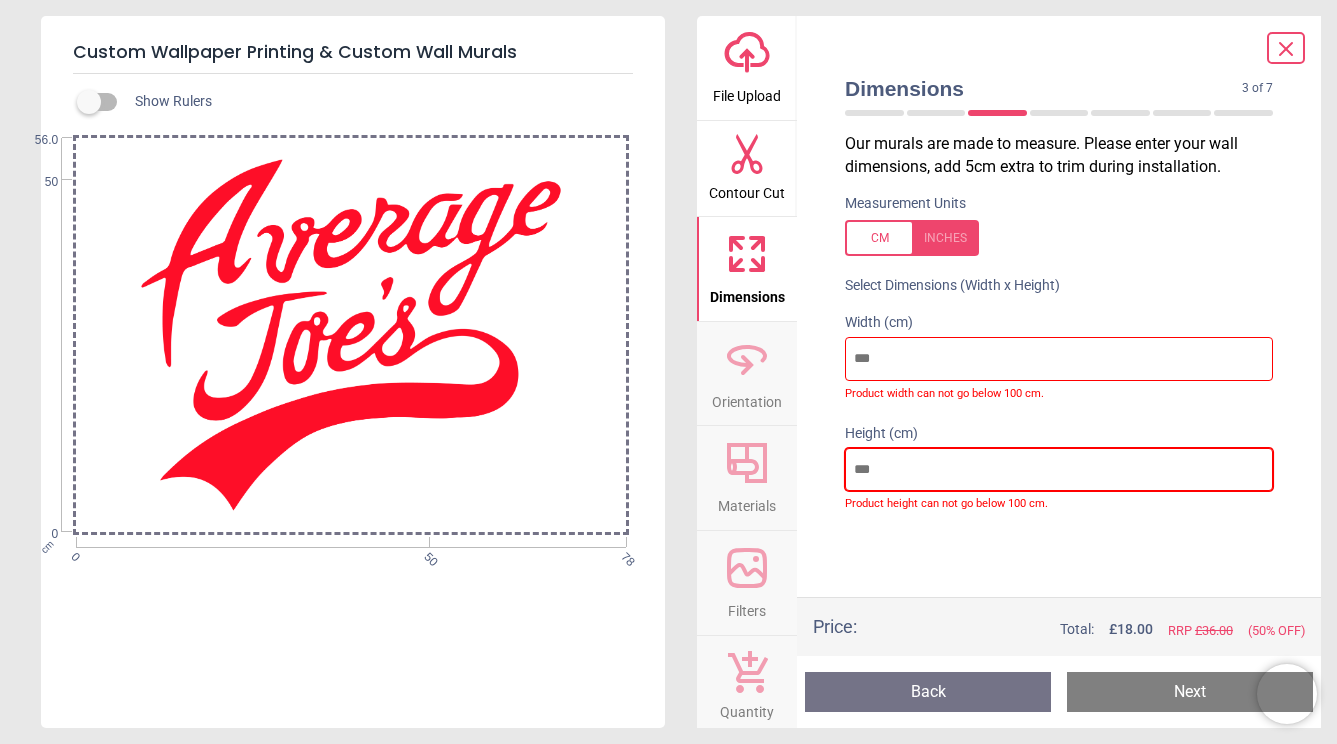 click on "**" at bounding box center (1059, 470) 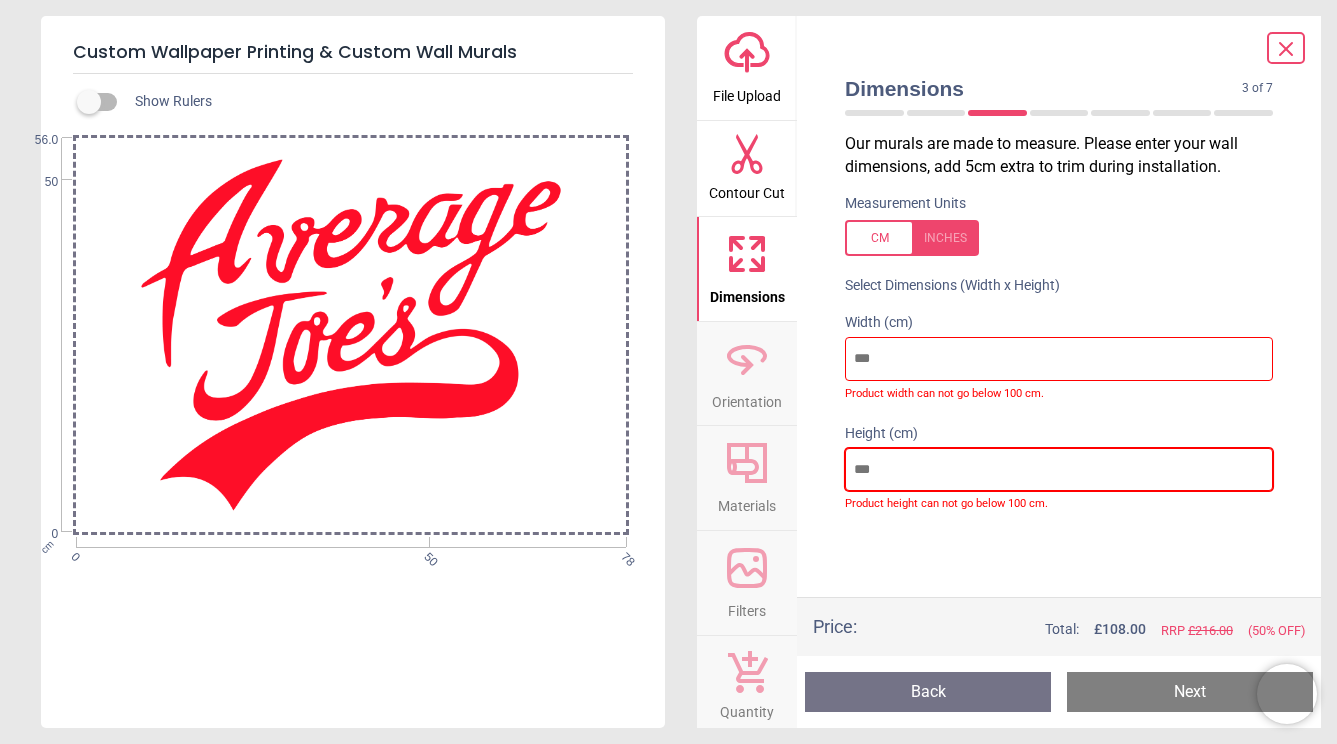 type on "*" 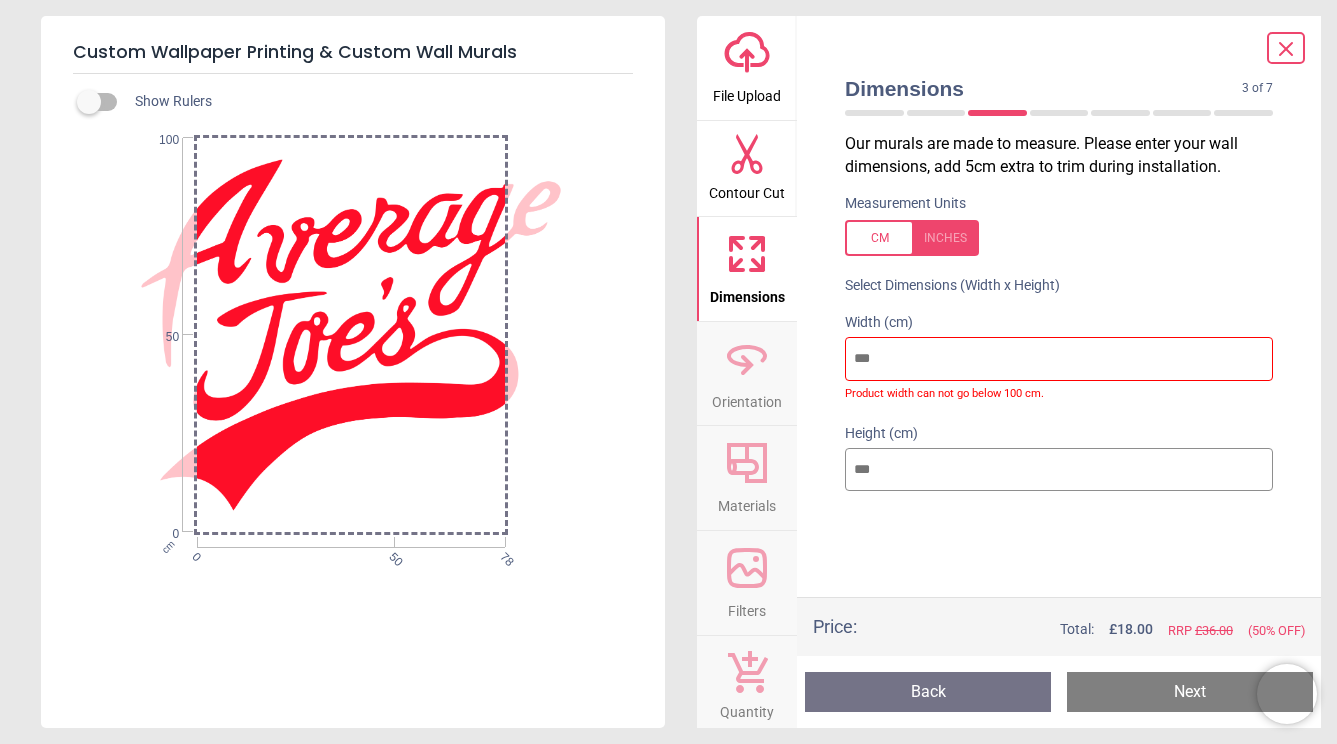 type on "***" 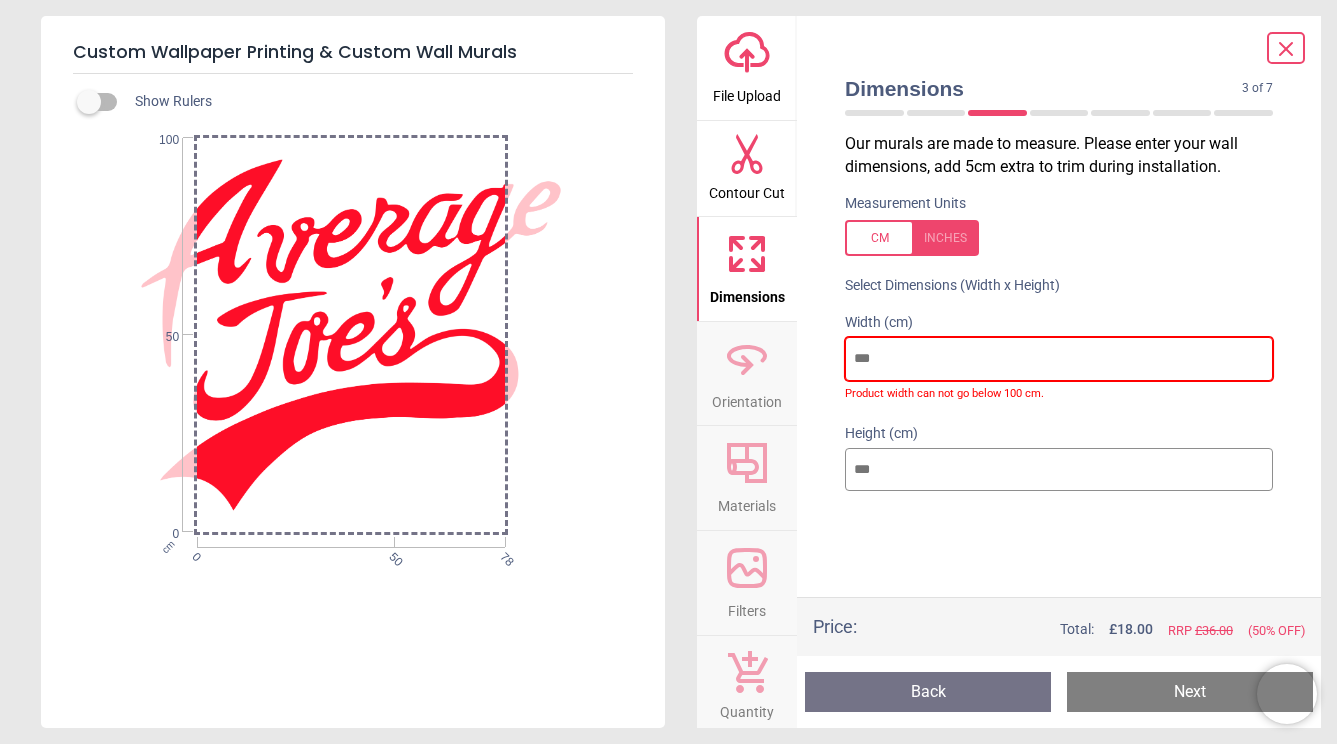 click on "**" at bounding box center (1059, 359) 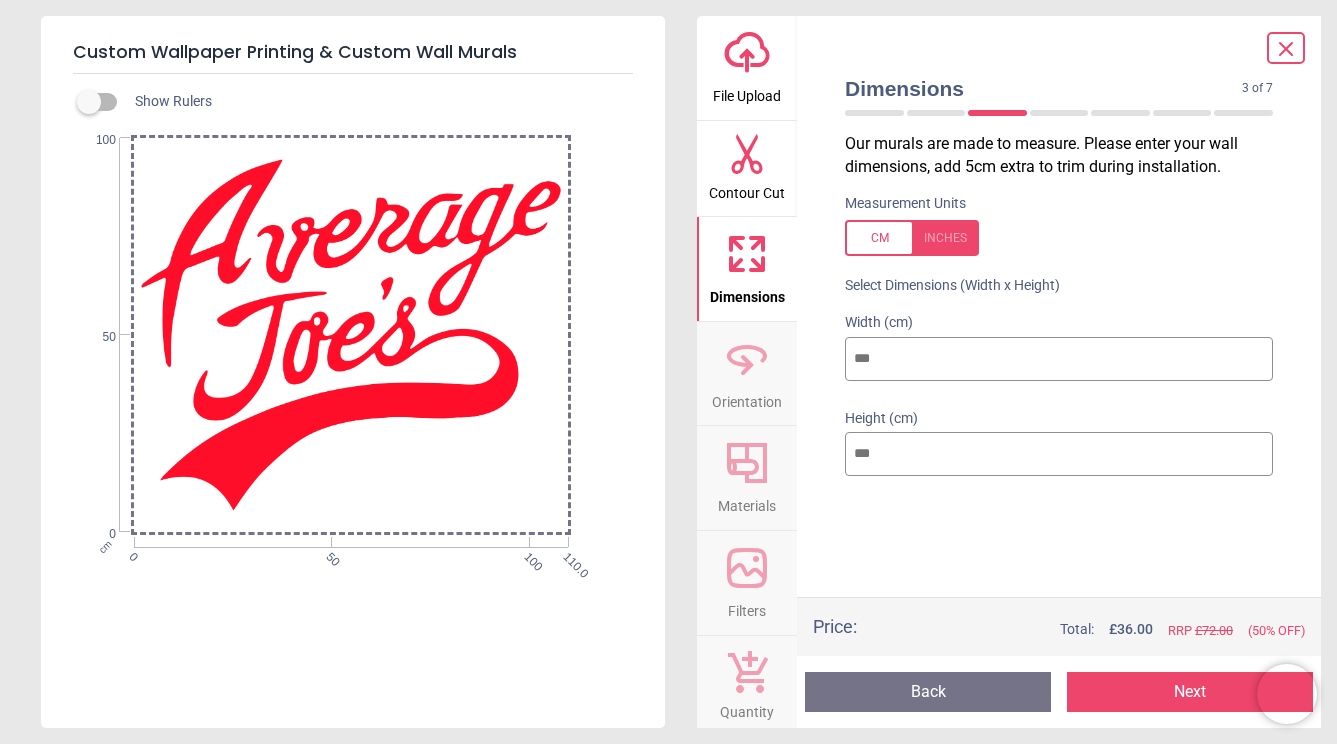 click at bounding box center (912, 238) 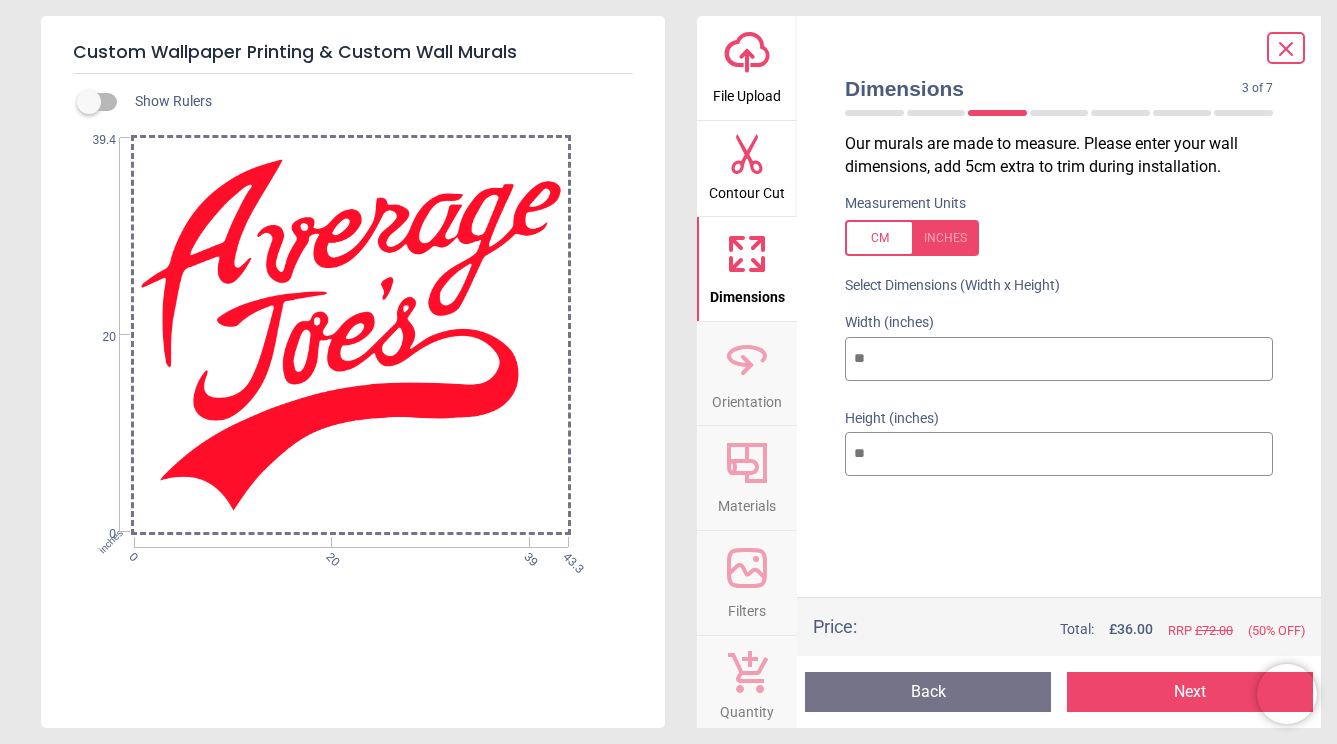 click at bounding box center (912, 238) 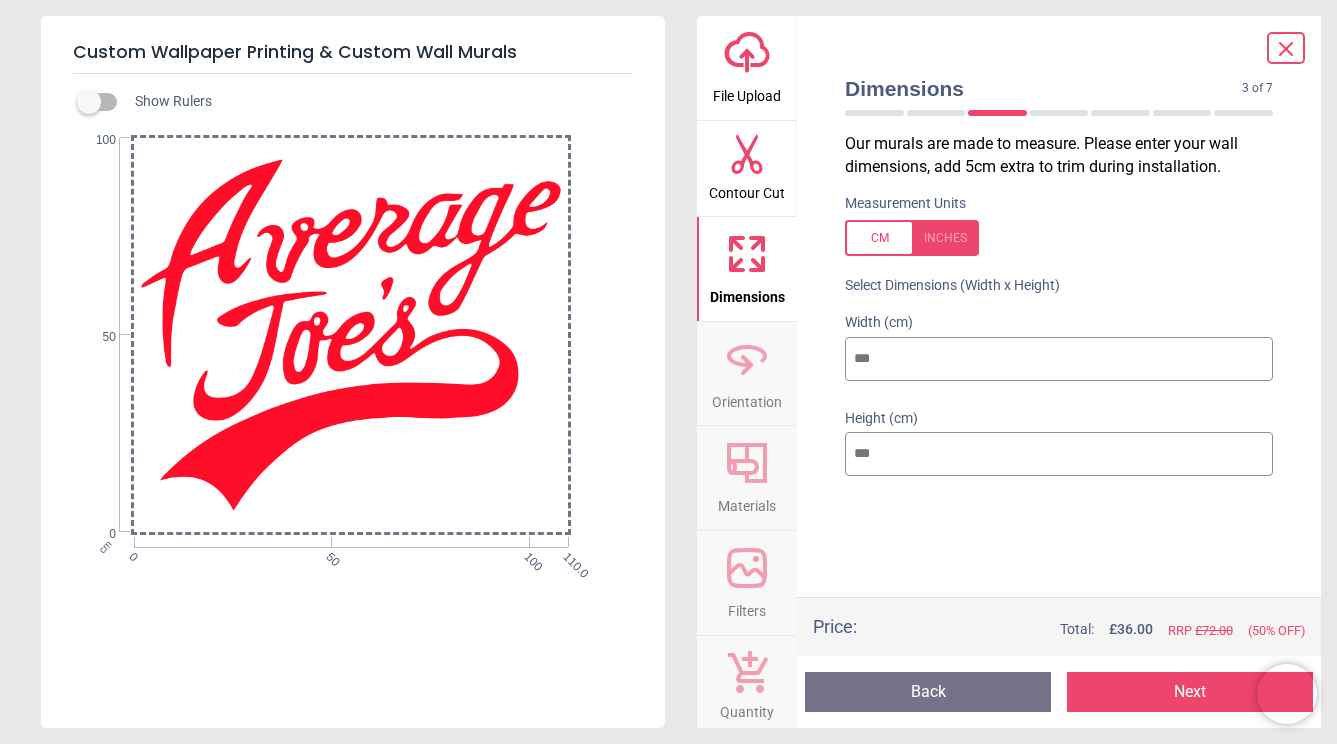 click 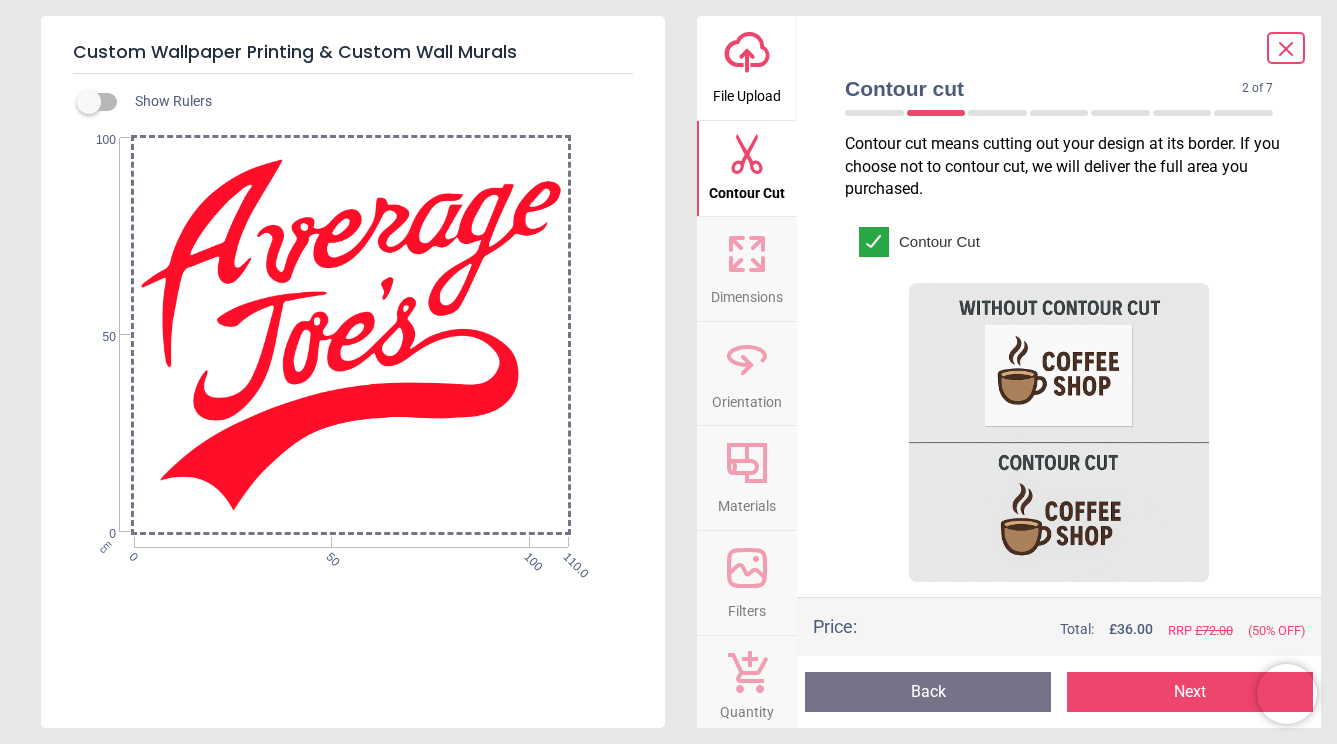 click 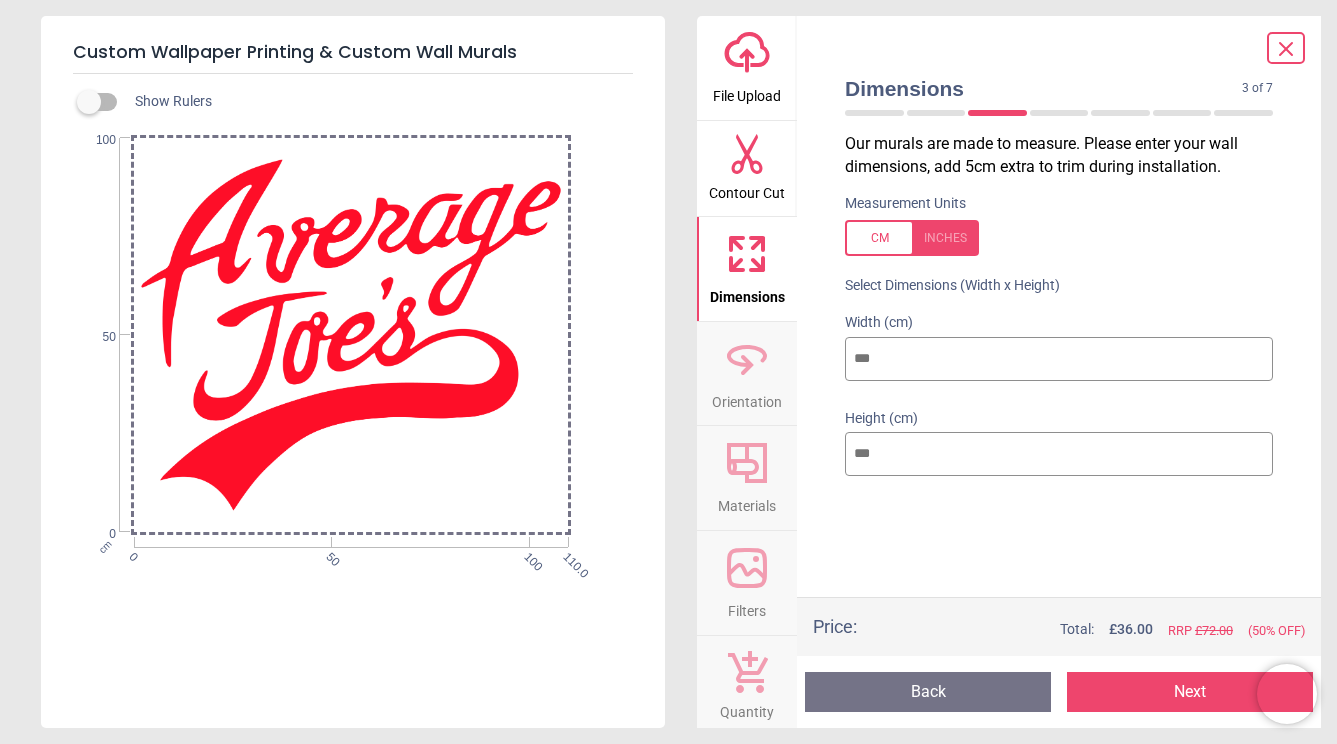click on "Back" at bounding box center [928, 692] 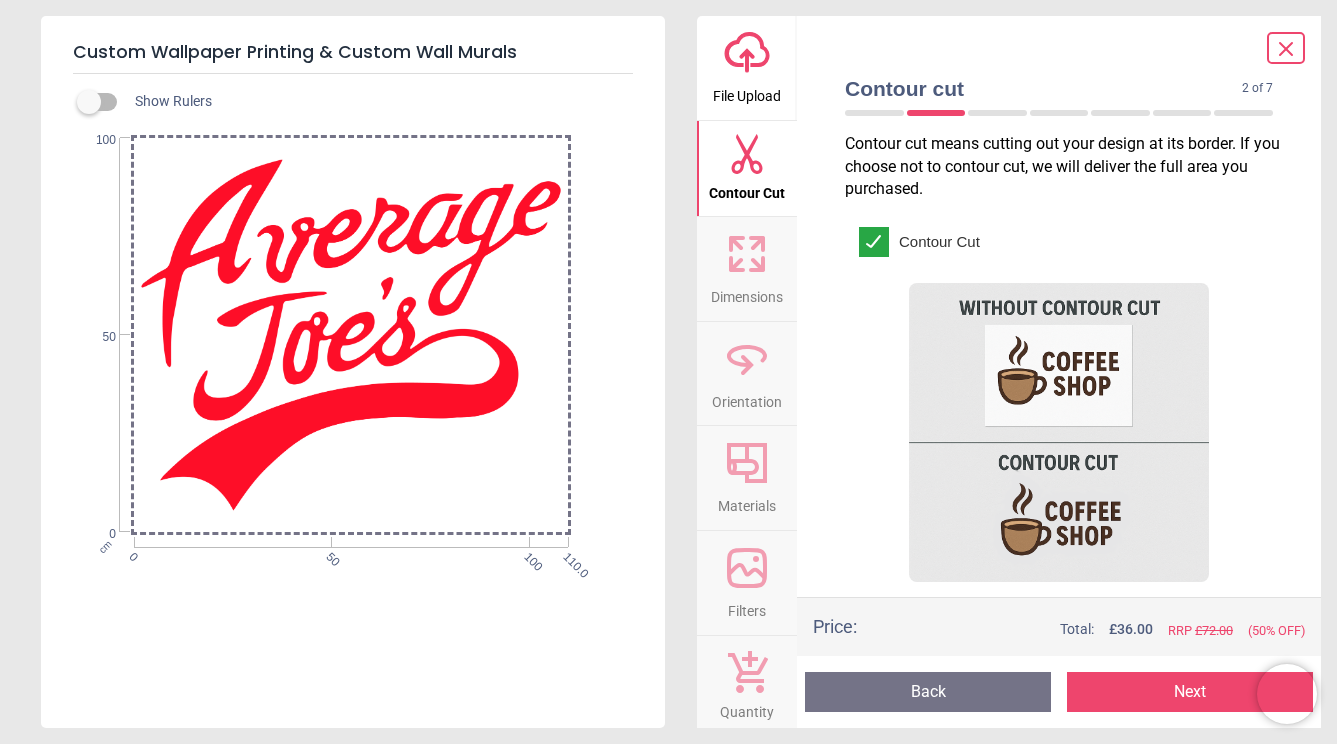 click on "Next" at bounding box center (1190, 692) 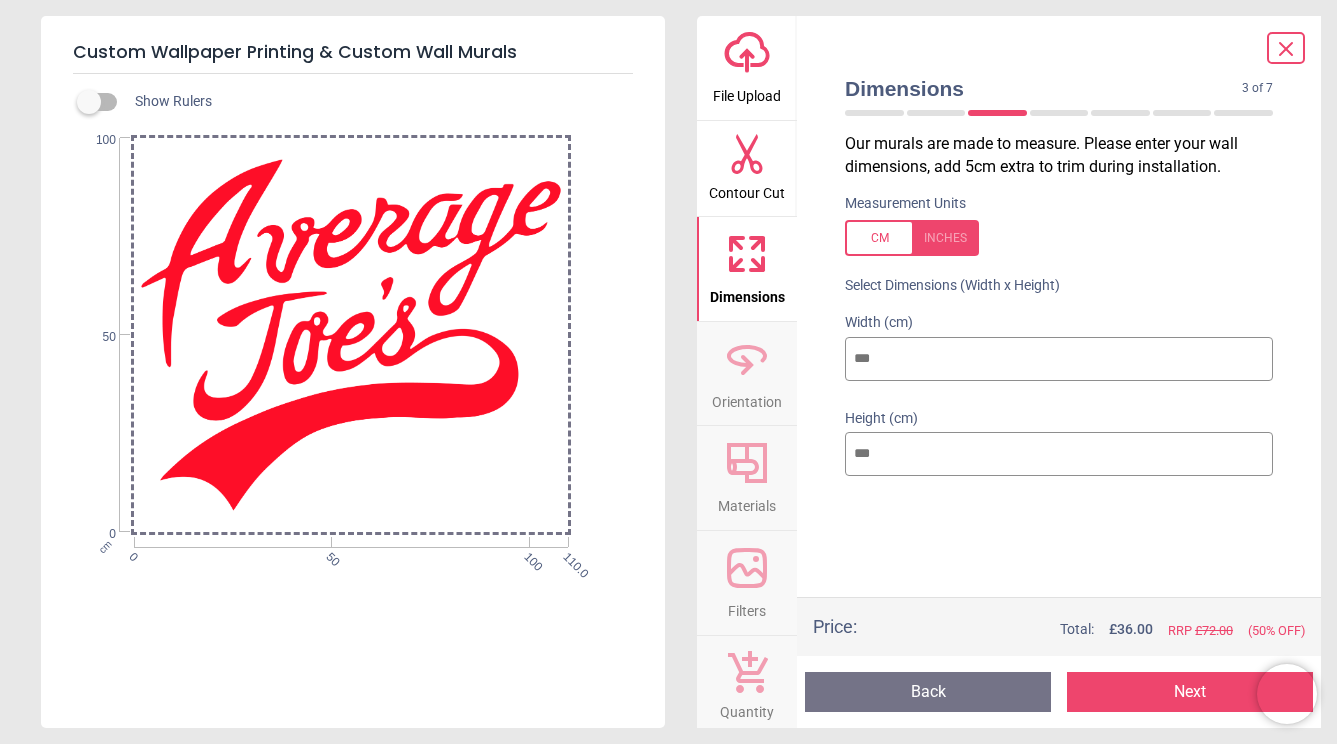 click on "Our murals are made to measure. Please enter your wall dimensions, add 5cm extra to trim during installation. Measurement Units Select Dimensions (Width x Height) Width (cm) *** Height (cm) ***" at bounding box center (1059, 365) 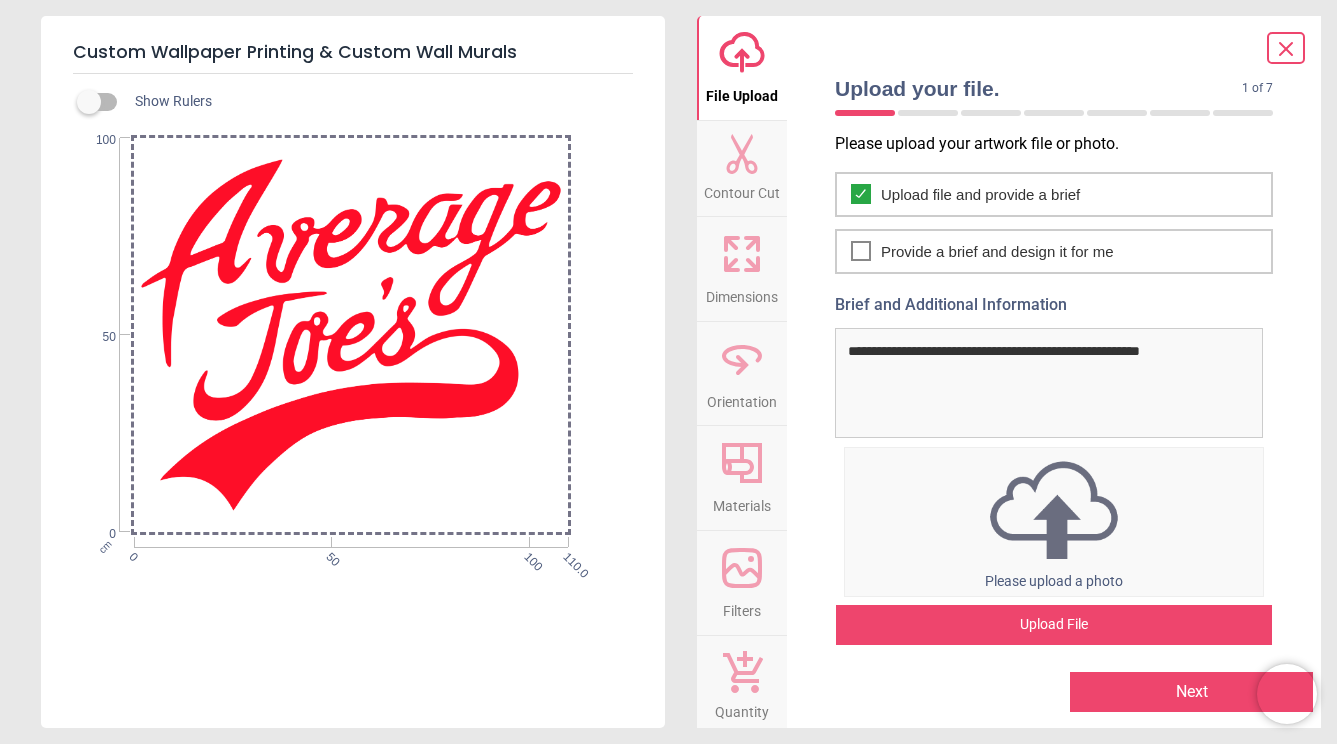 click on "**********" at bounding box center [1049, 383] 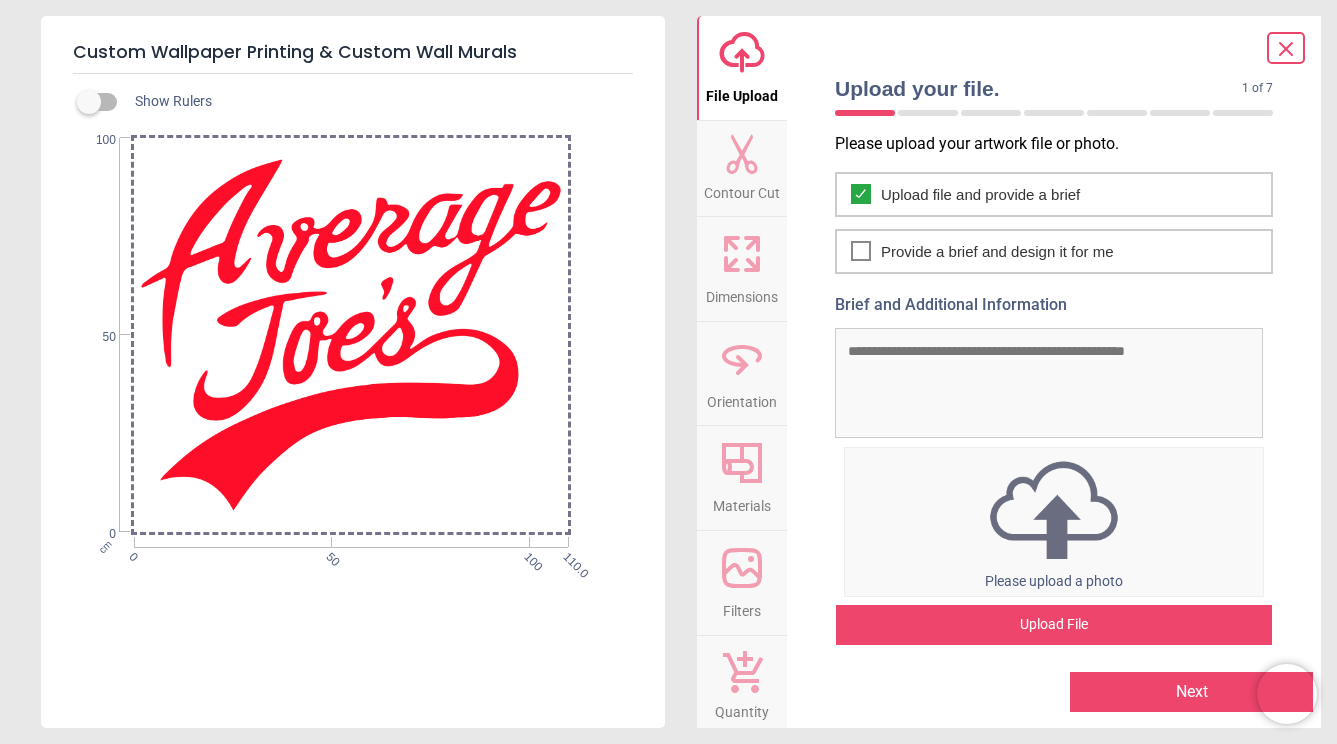 type 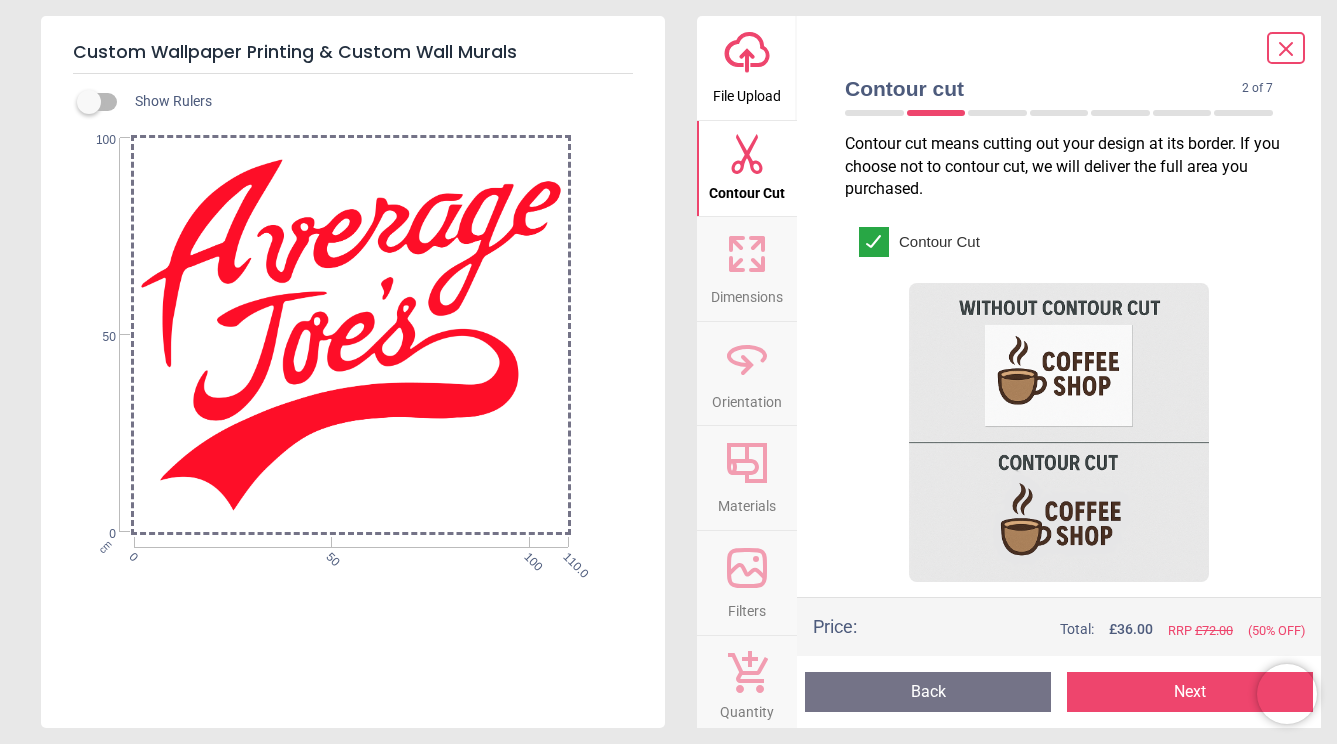 click on "Dimensions" at bounding box center (747, 293) 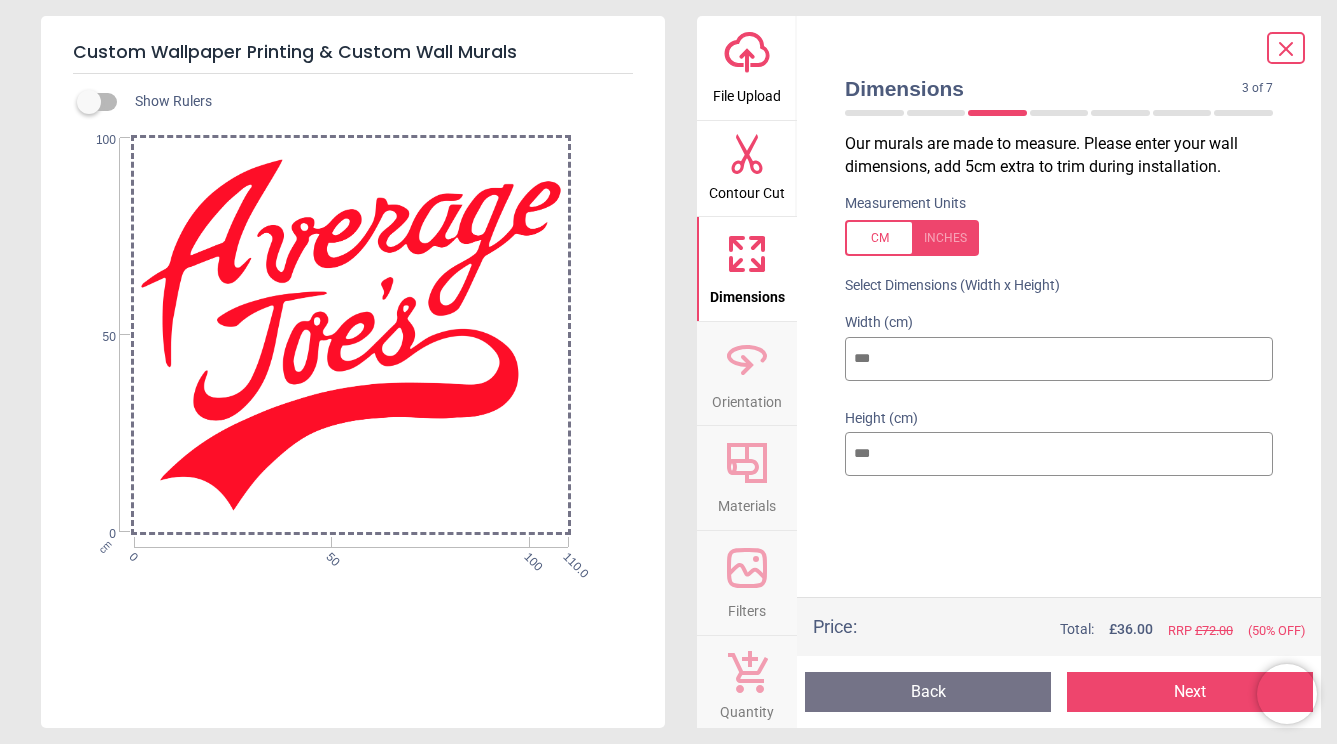 click on "Our murals are made to measure. Please enter your wall dimensions, add 5cm extra to trim during installation. Measurement Units Select Dimensions (Width x Height) Width (cm) *** Height (cm) ***" at bounding box center (1059, 365) 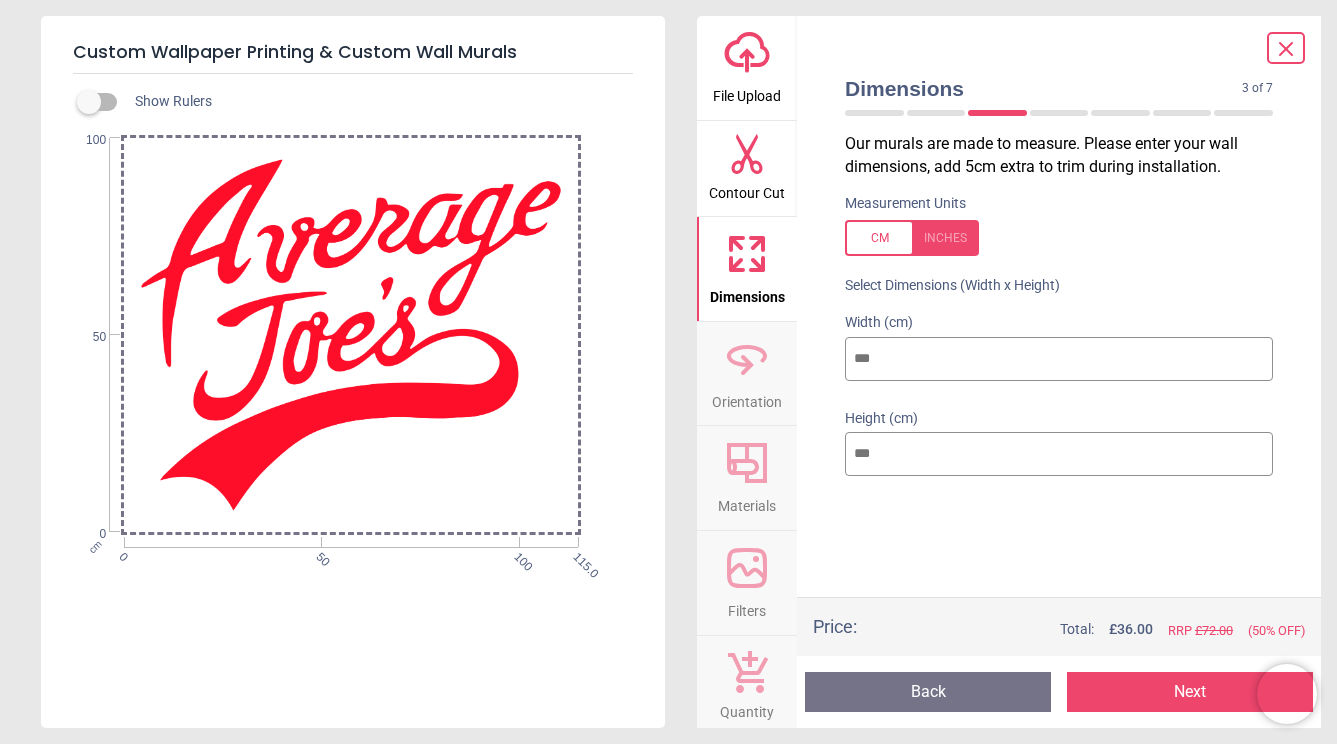 type on "***" 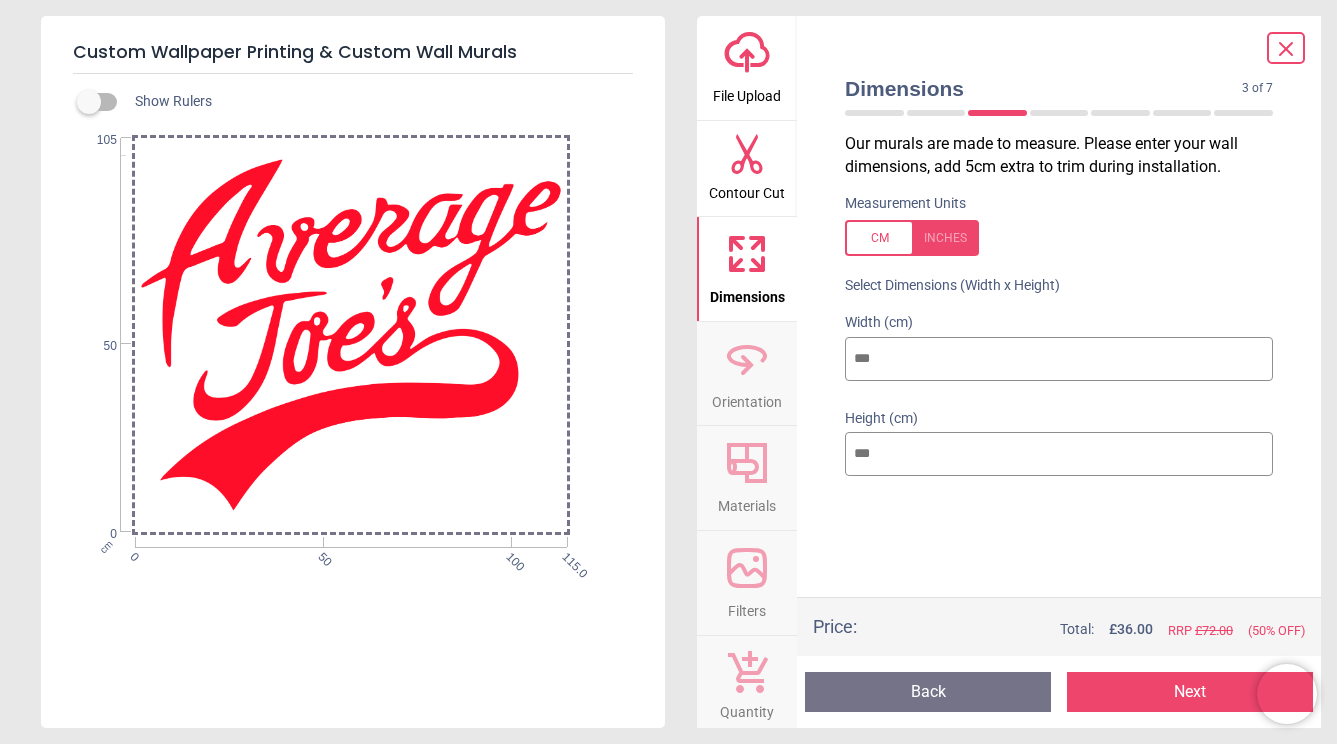 type on "***" 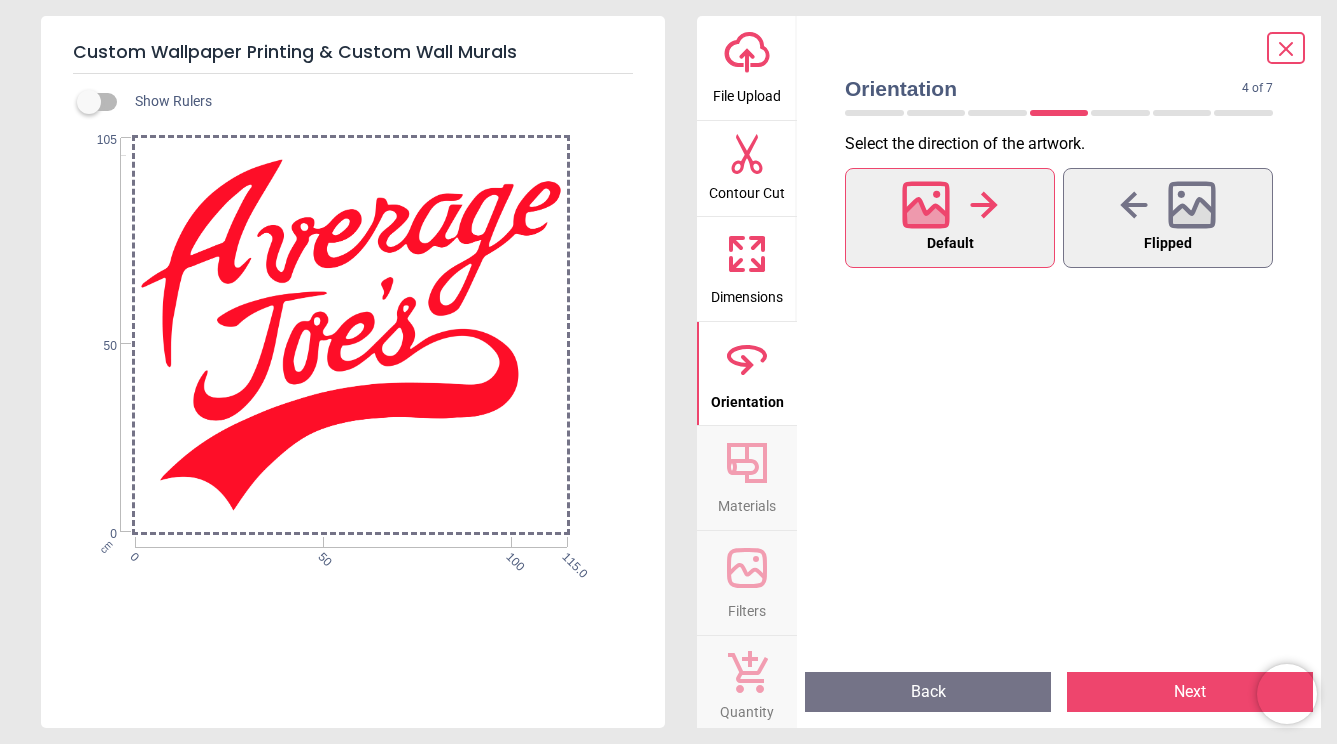 click on "Materials" at bounding box center [747, 502] 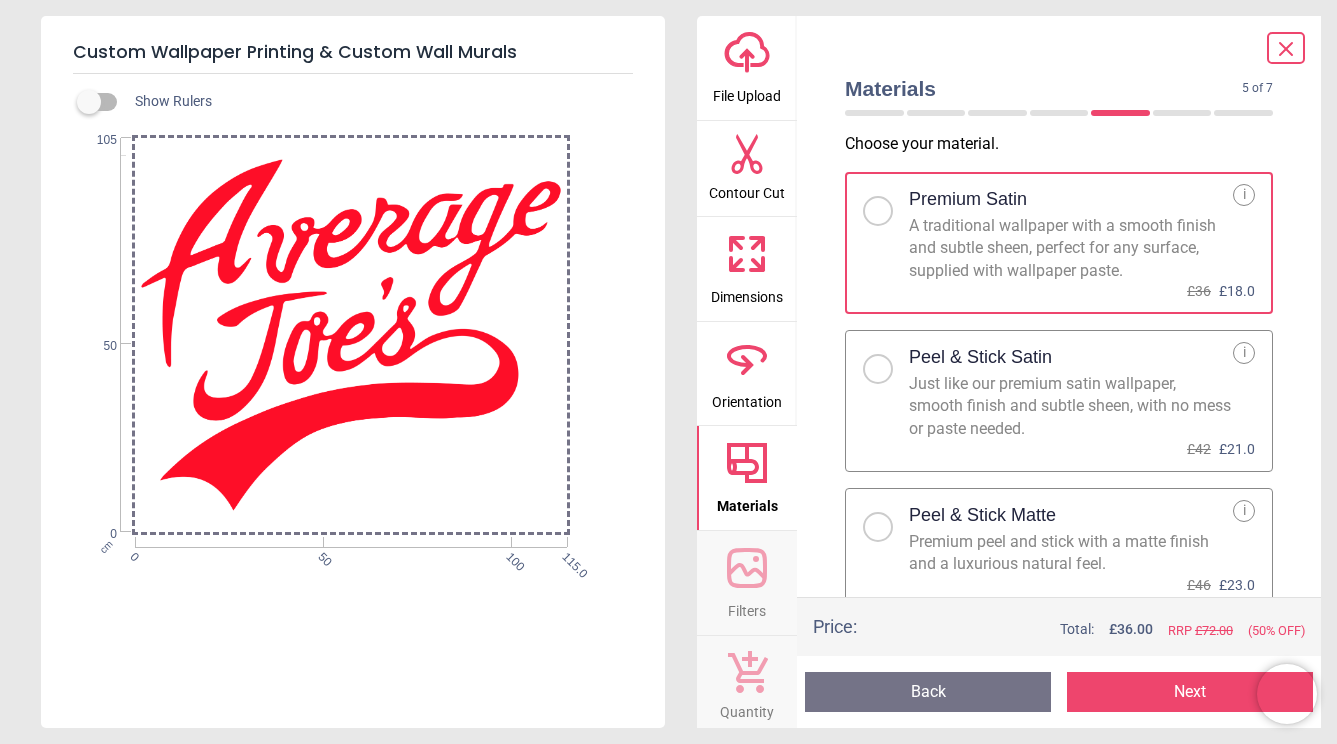 scroll, scrollTop: 10, scrollLeft: 0, axis: vertical 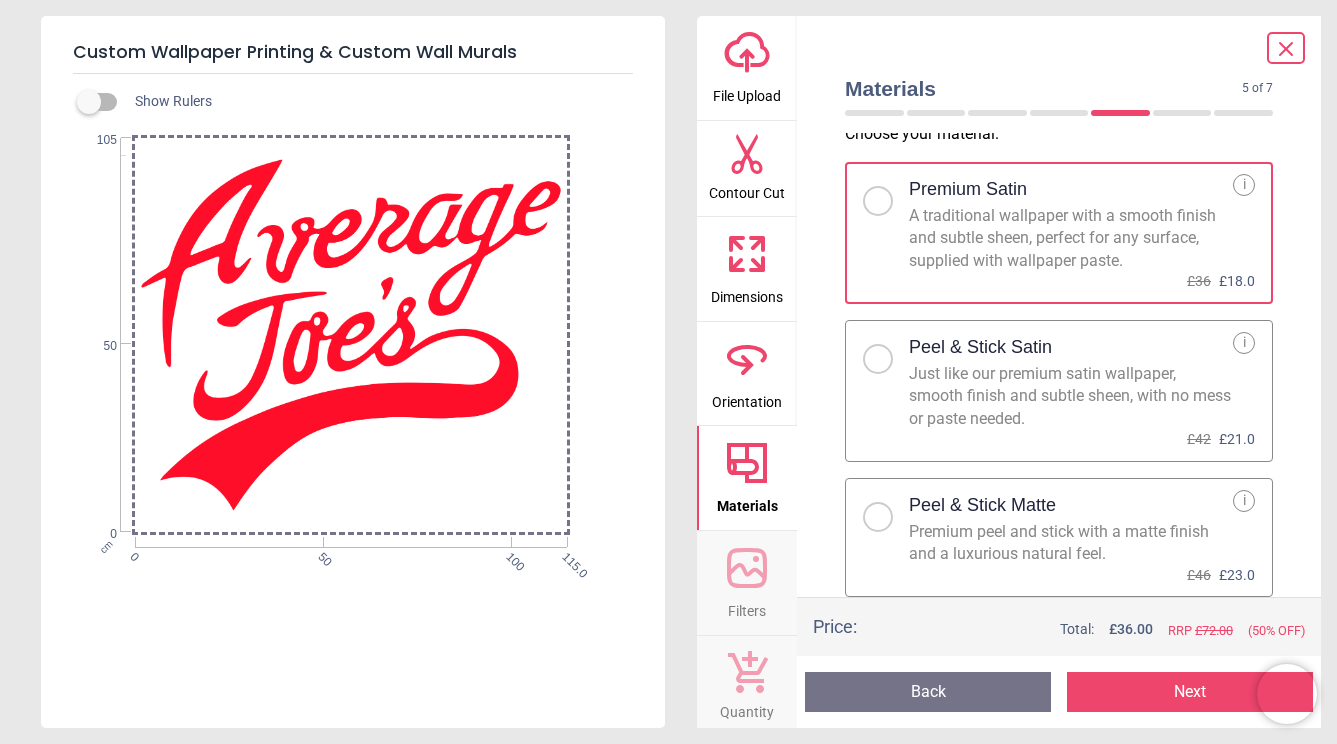 click on "Just like our premium satin wallpaper, smooth finish and subtle sheen, with no mess or paste needed." at bounding box center [1071, 396] 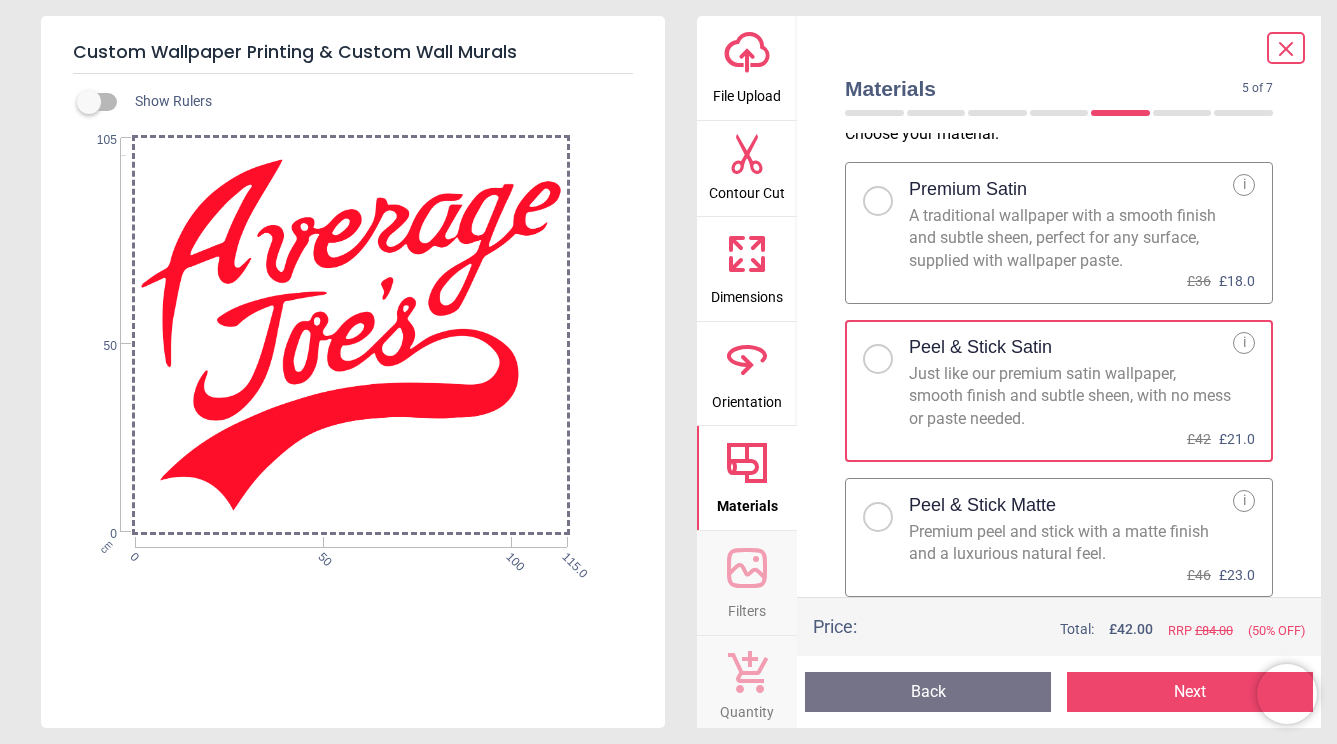 click on "Peel & Stick Matte" at bounding box center [982, 505] 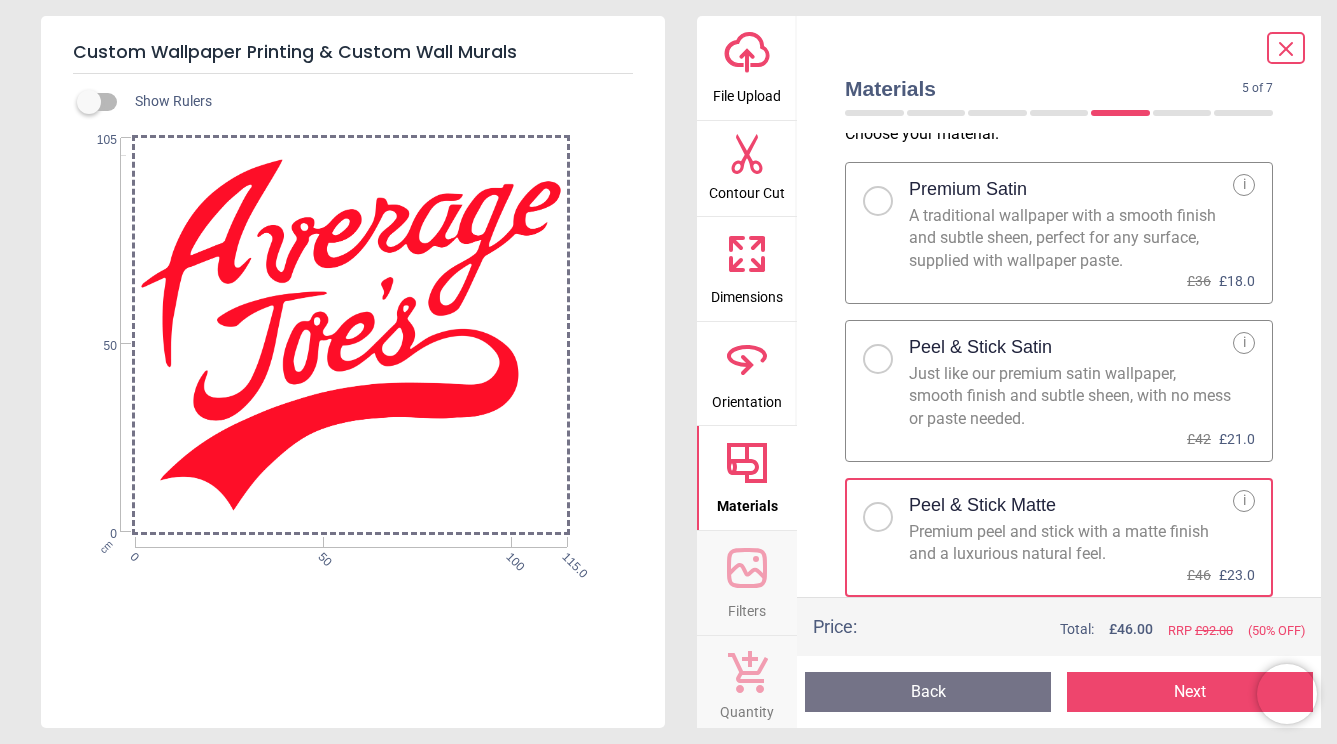 click on "Next" at bounding box center (1190, 692) 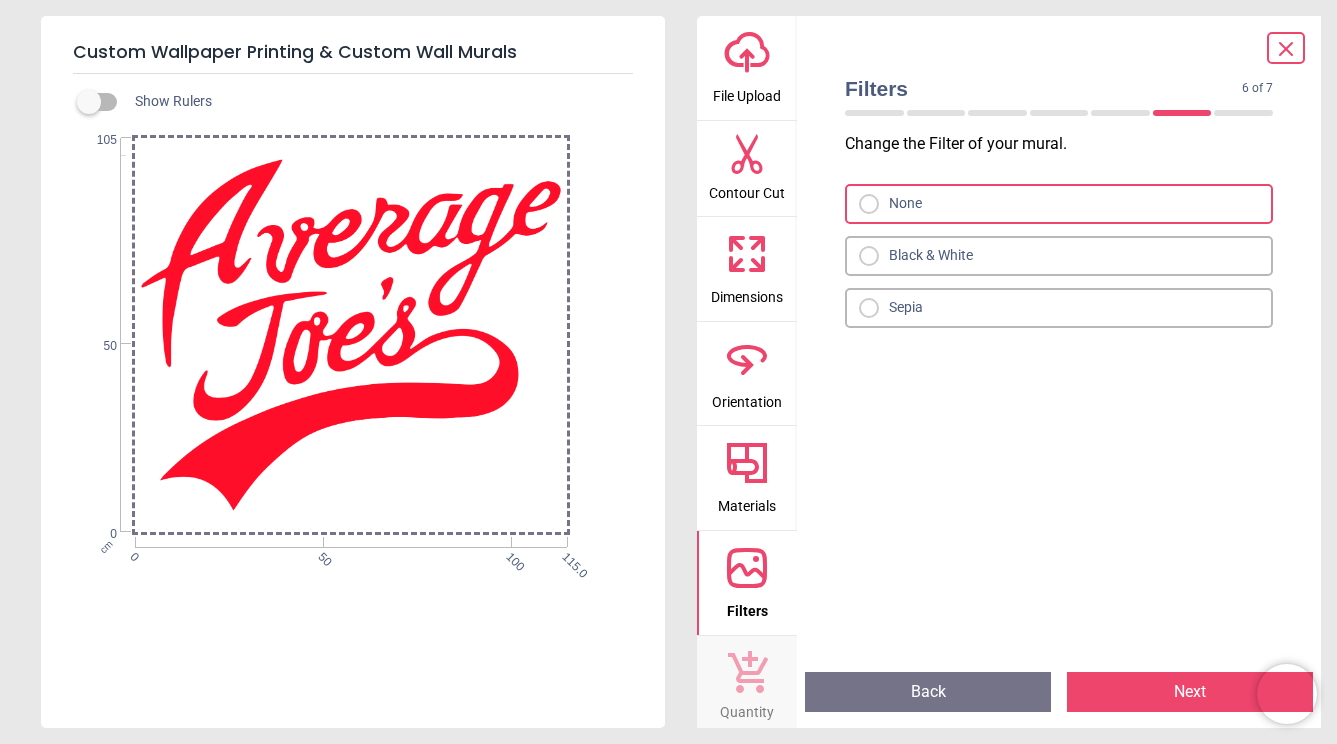 click on "Next" at bounding box center [1190, 692] 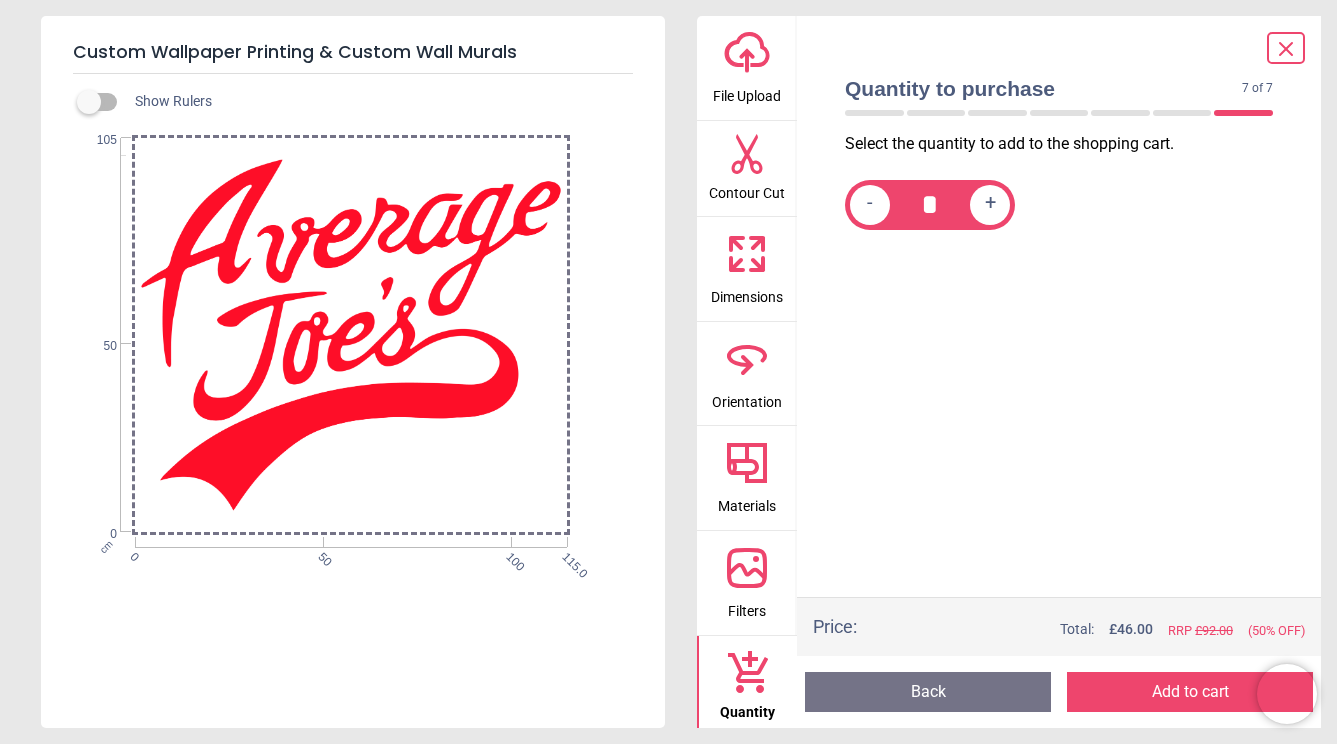 click on "Filters" at bounding box center [747, 607] 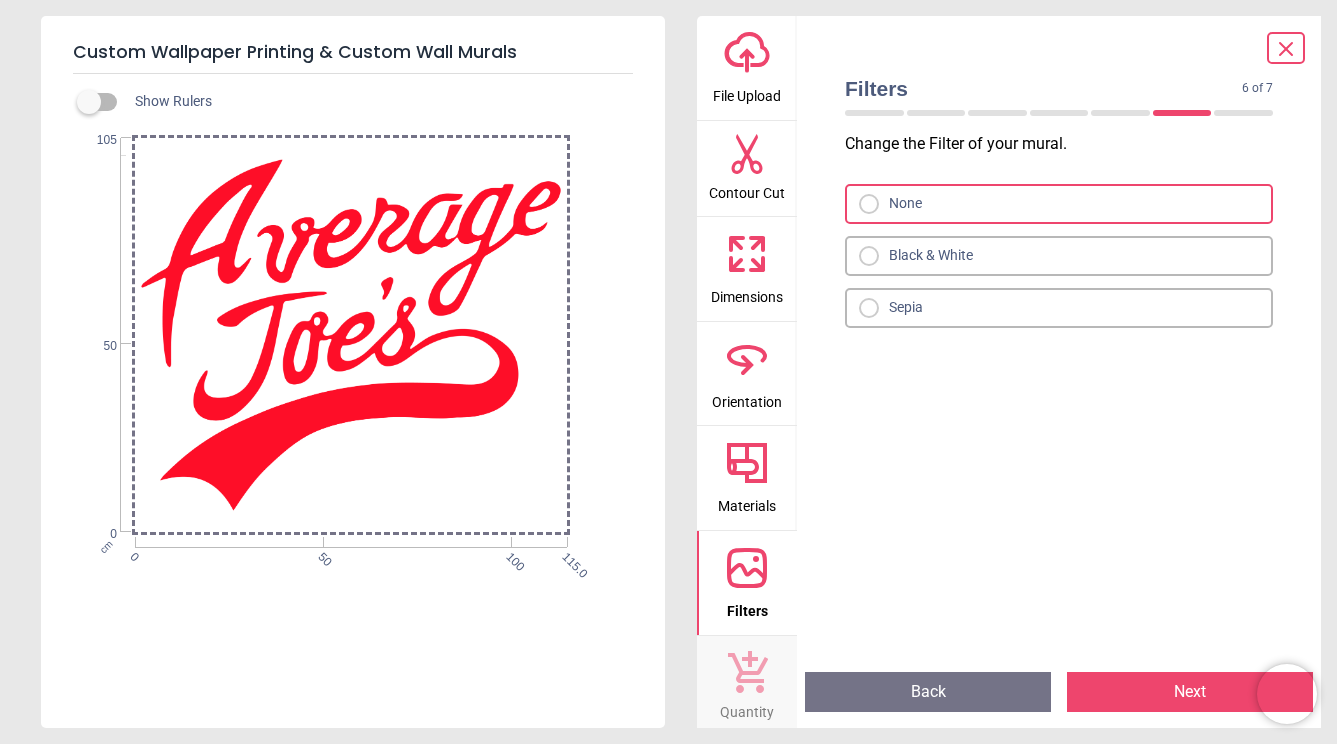 click on "Next" at bounding box center (1190, 692) 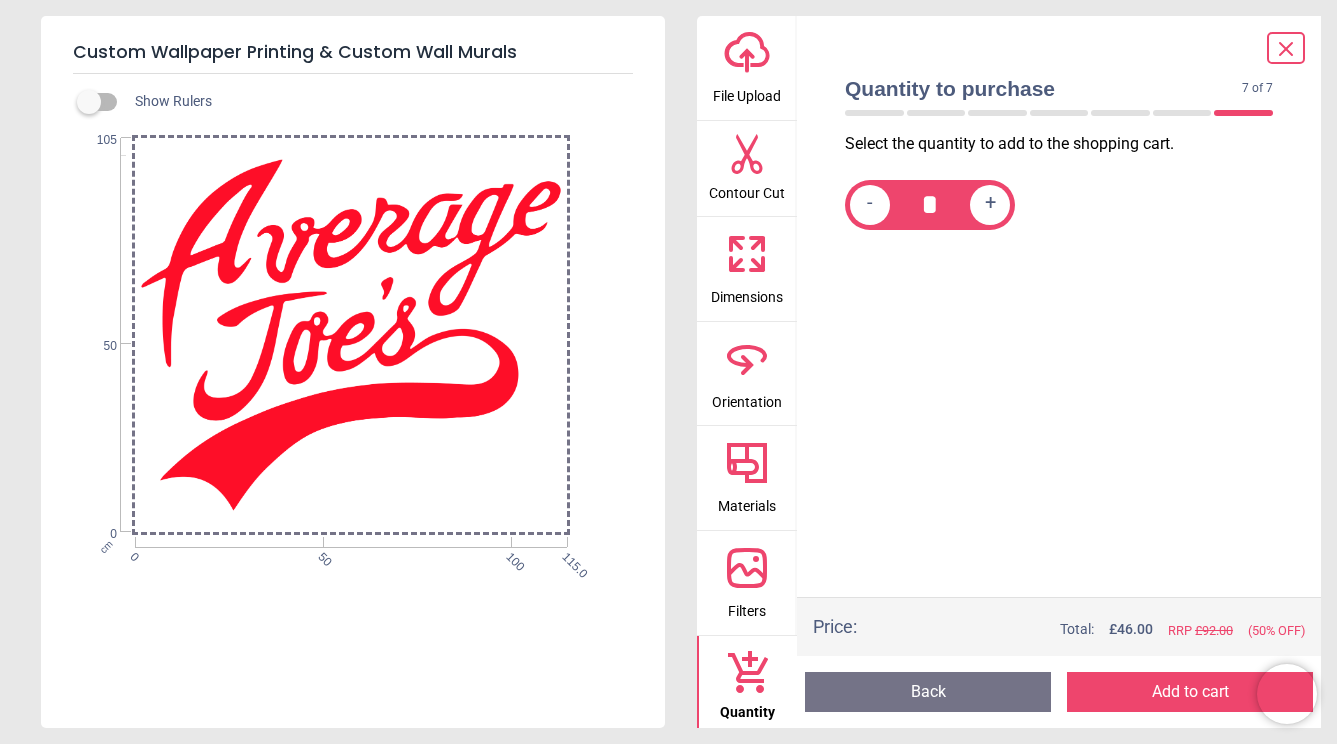 click on "Add to cart" at bounding box center (1190, 692) 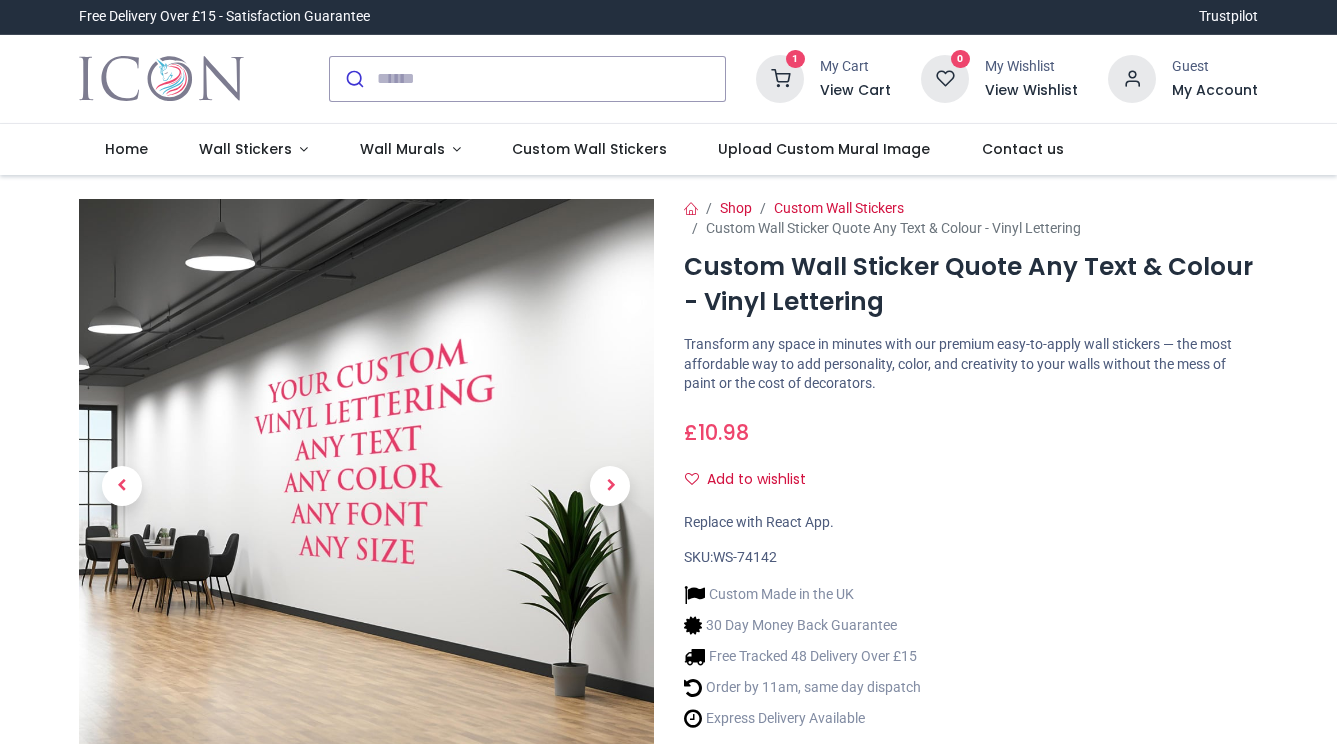 scroll, scrollTop: 0, scrollLeft: 0, axis: both 